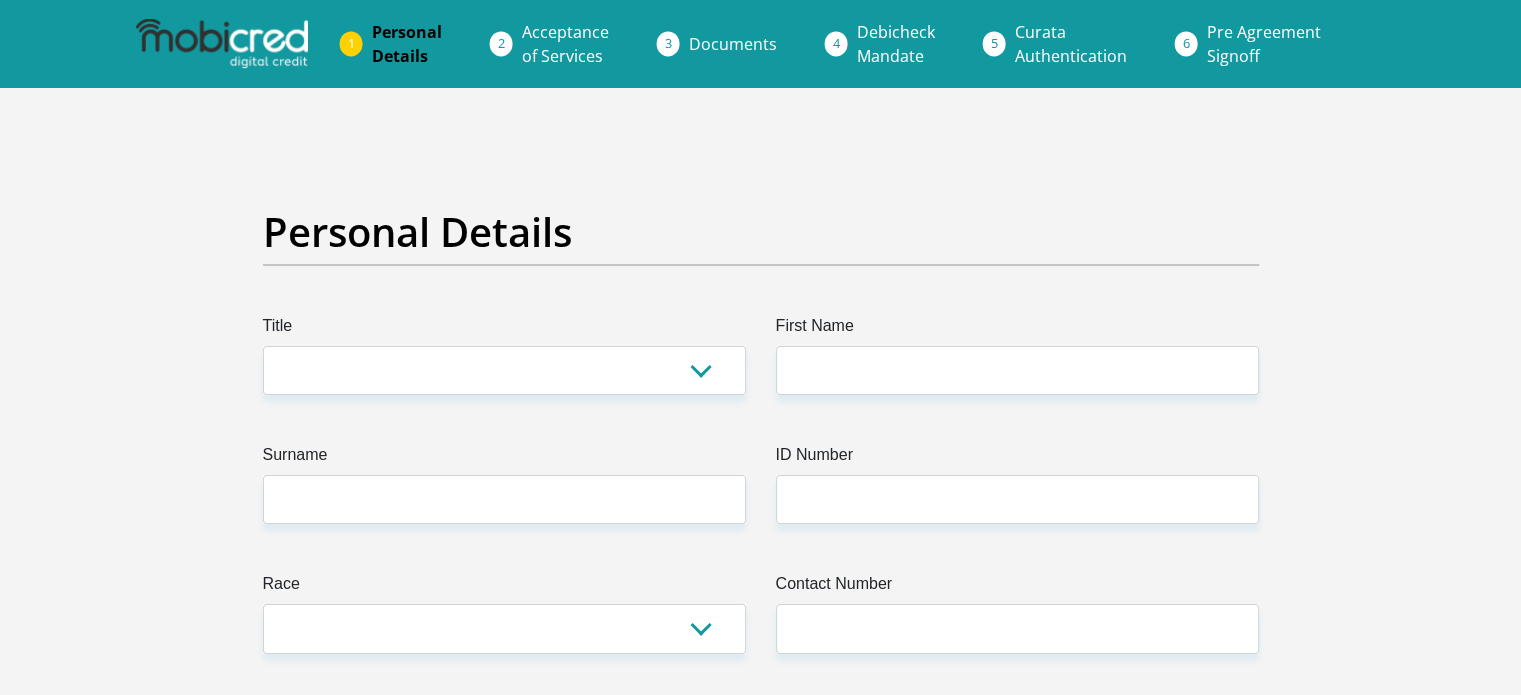 scroll, scrollTop: 0, scrollLeft: 0, axis: both 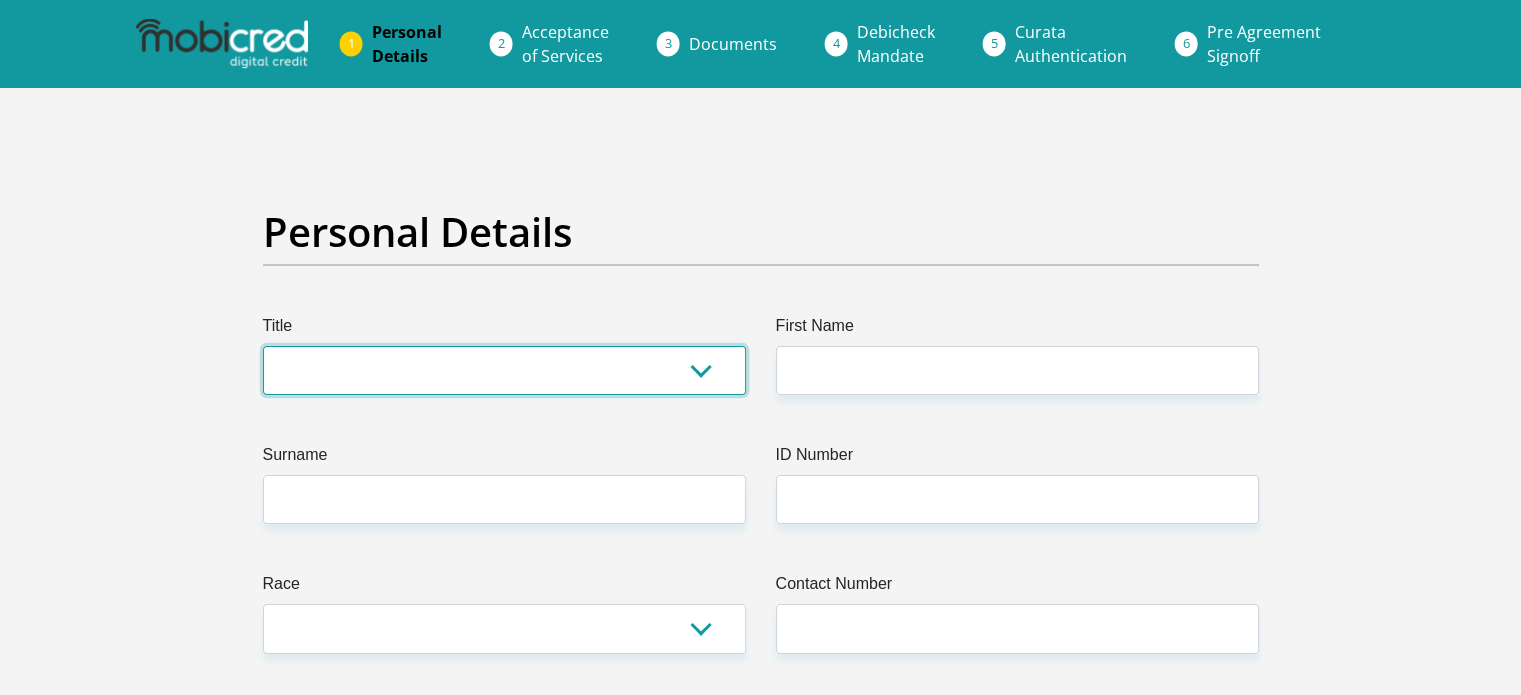 click on "Mr
Ms
Mrs
Dr
Other" at bounding box center (504, 370) 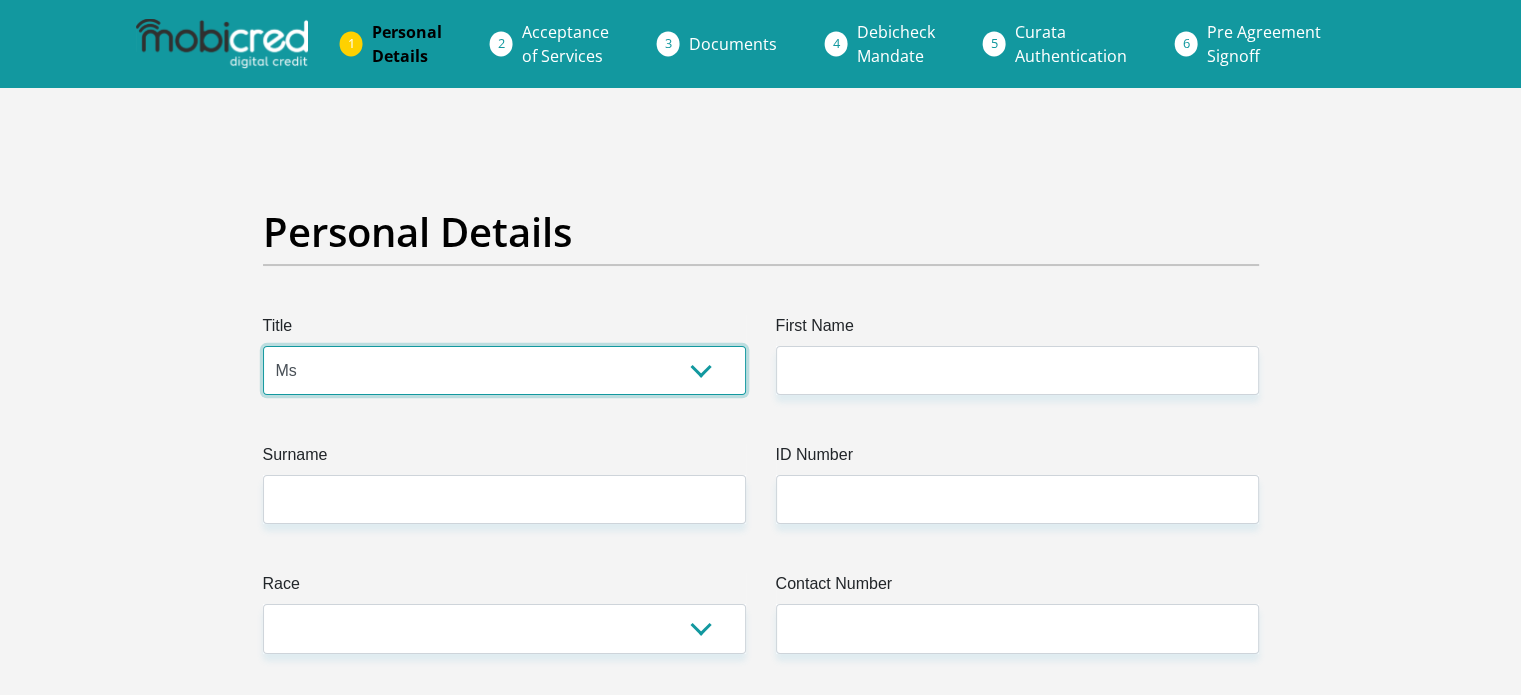 click on "Mr
Ms
Mrs
Dr
Other" at bounding box center (504, 370) 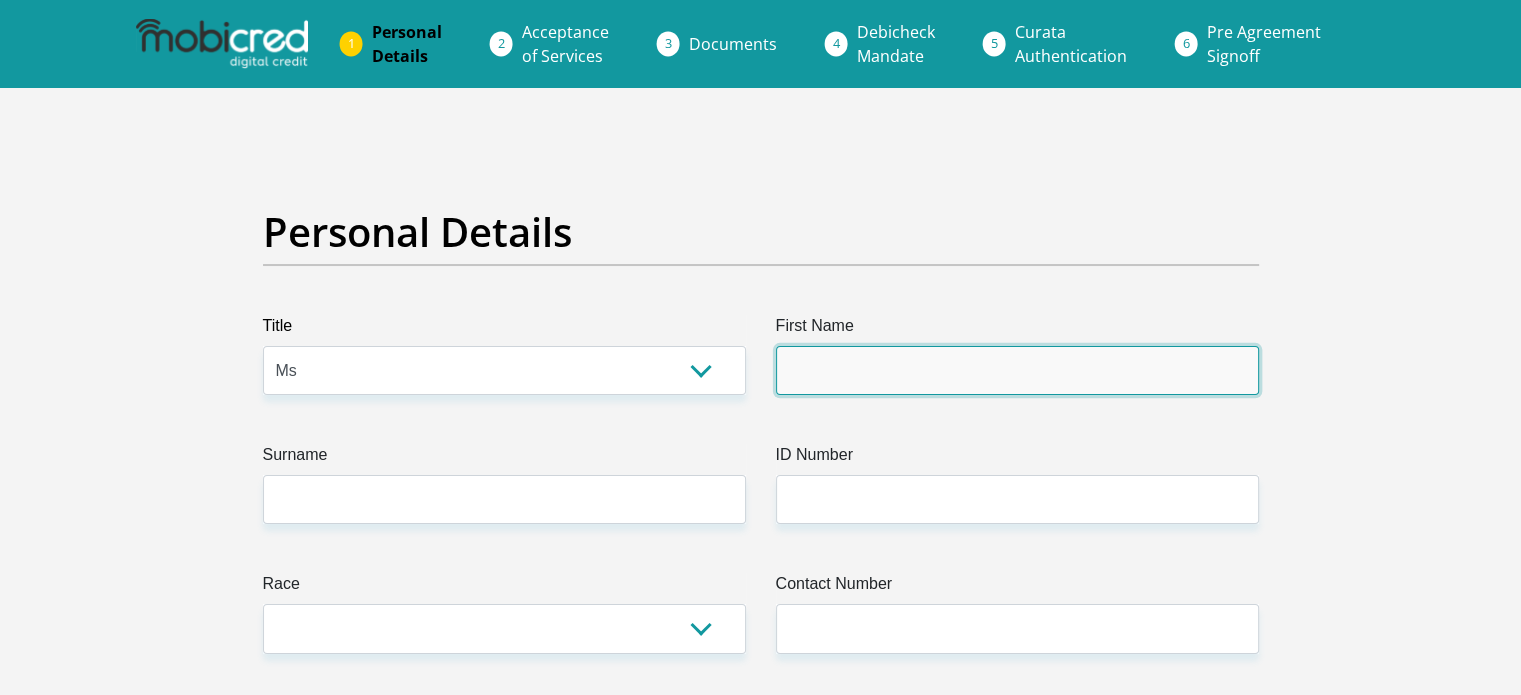 click on "First Name" at bounding box center [1017, 370] 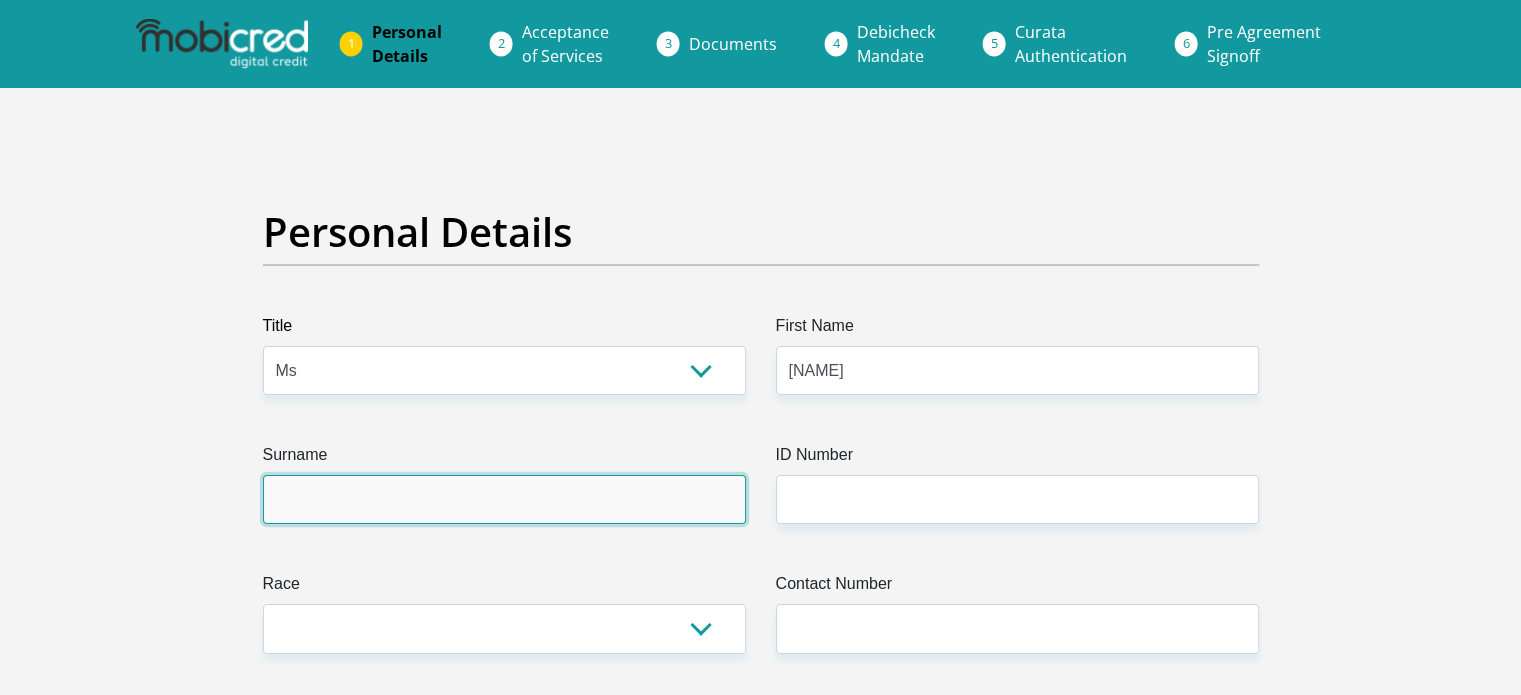 type on "[LAST]" 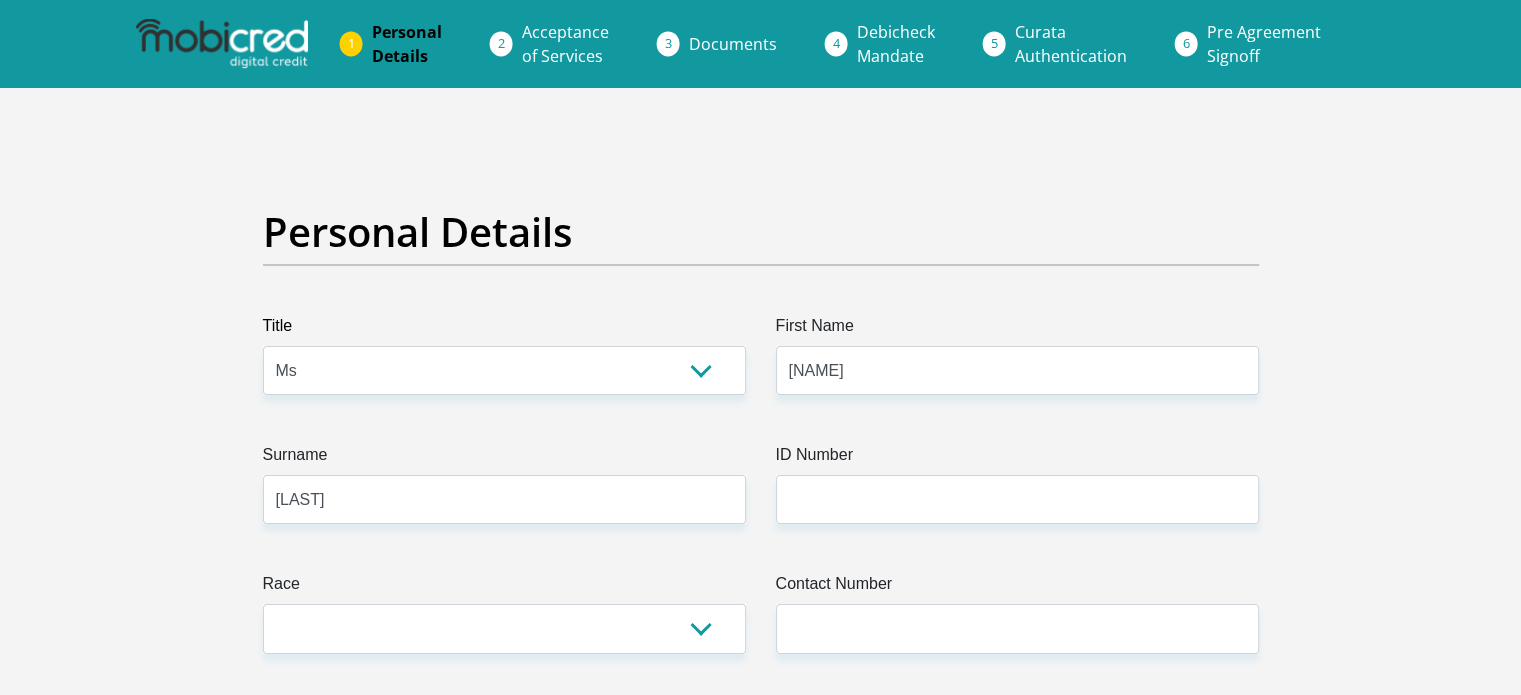 select on "ZAF" 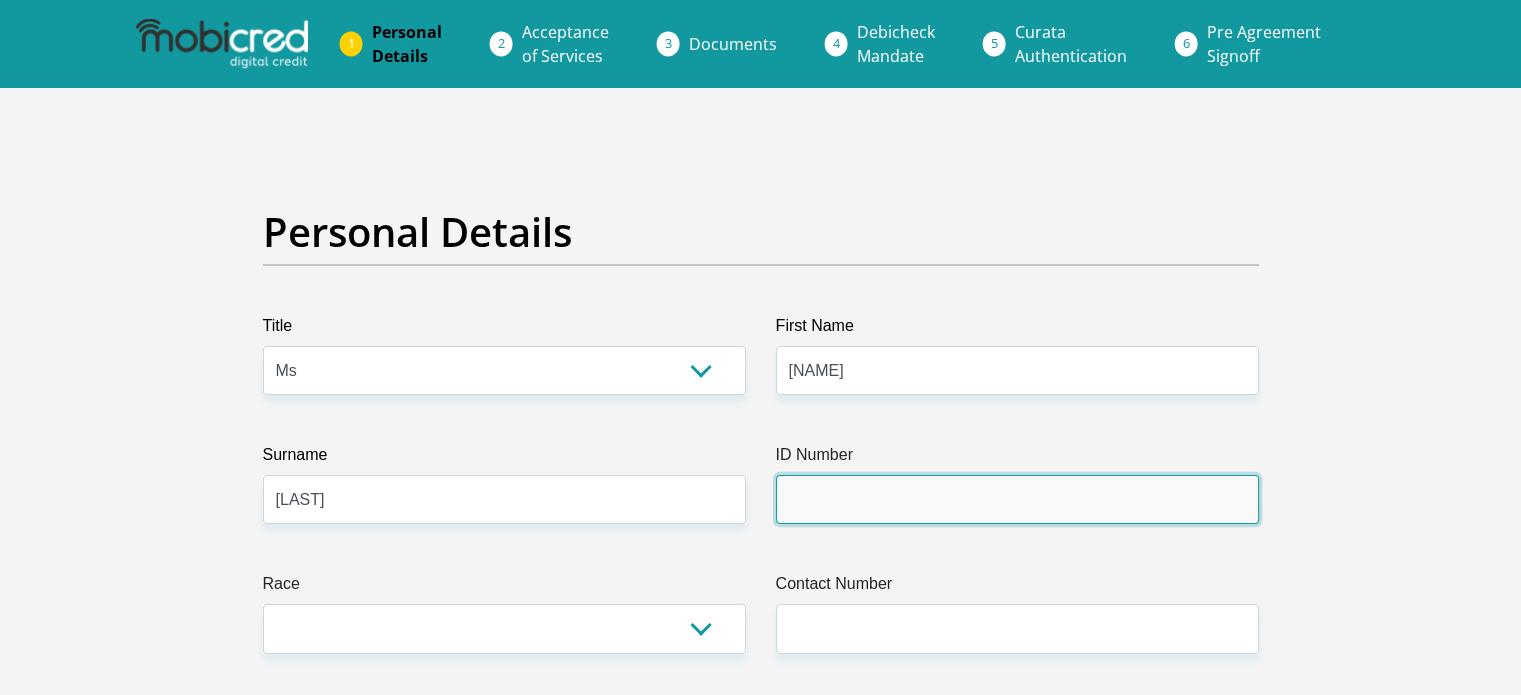 click on "ID Number" at bounding box center [1017, 499] 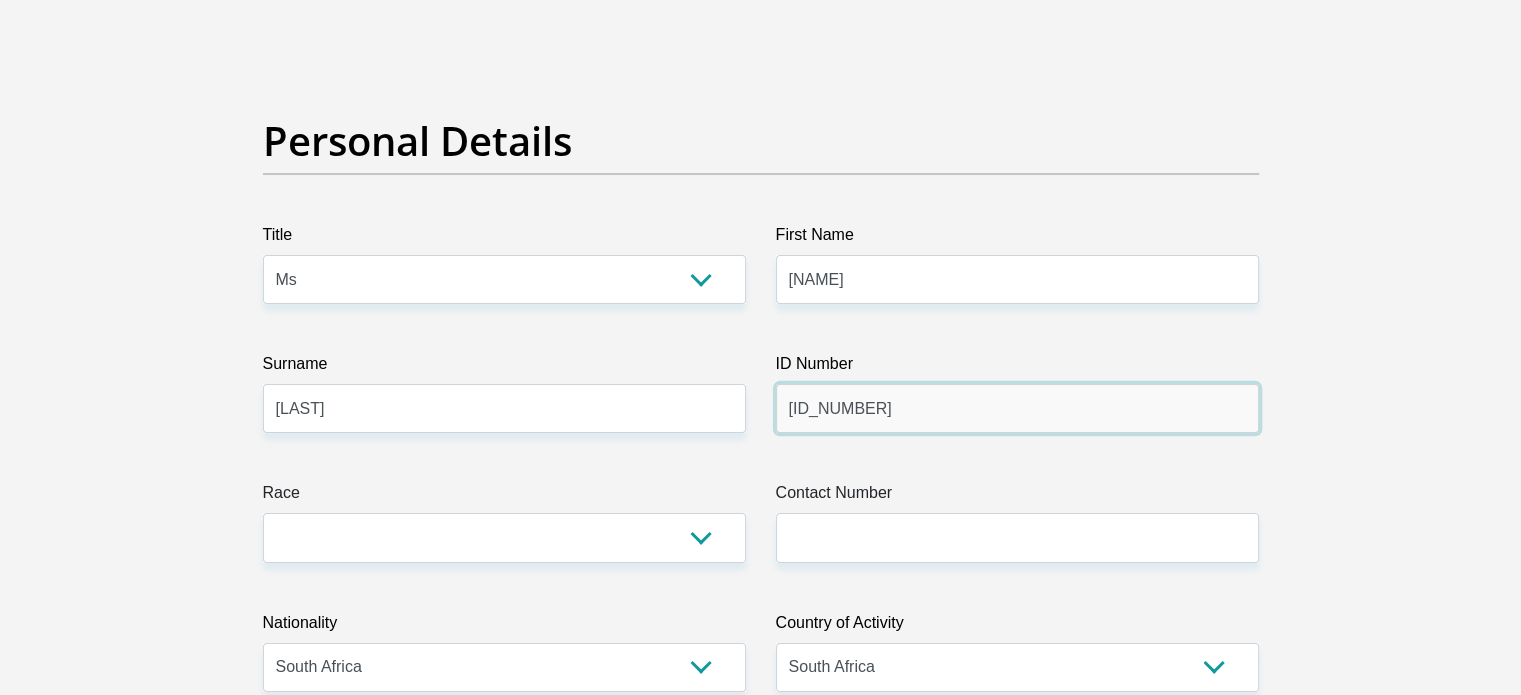 scroll, scrollTop: 200, scrollLeft: 0, axis: vertical 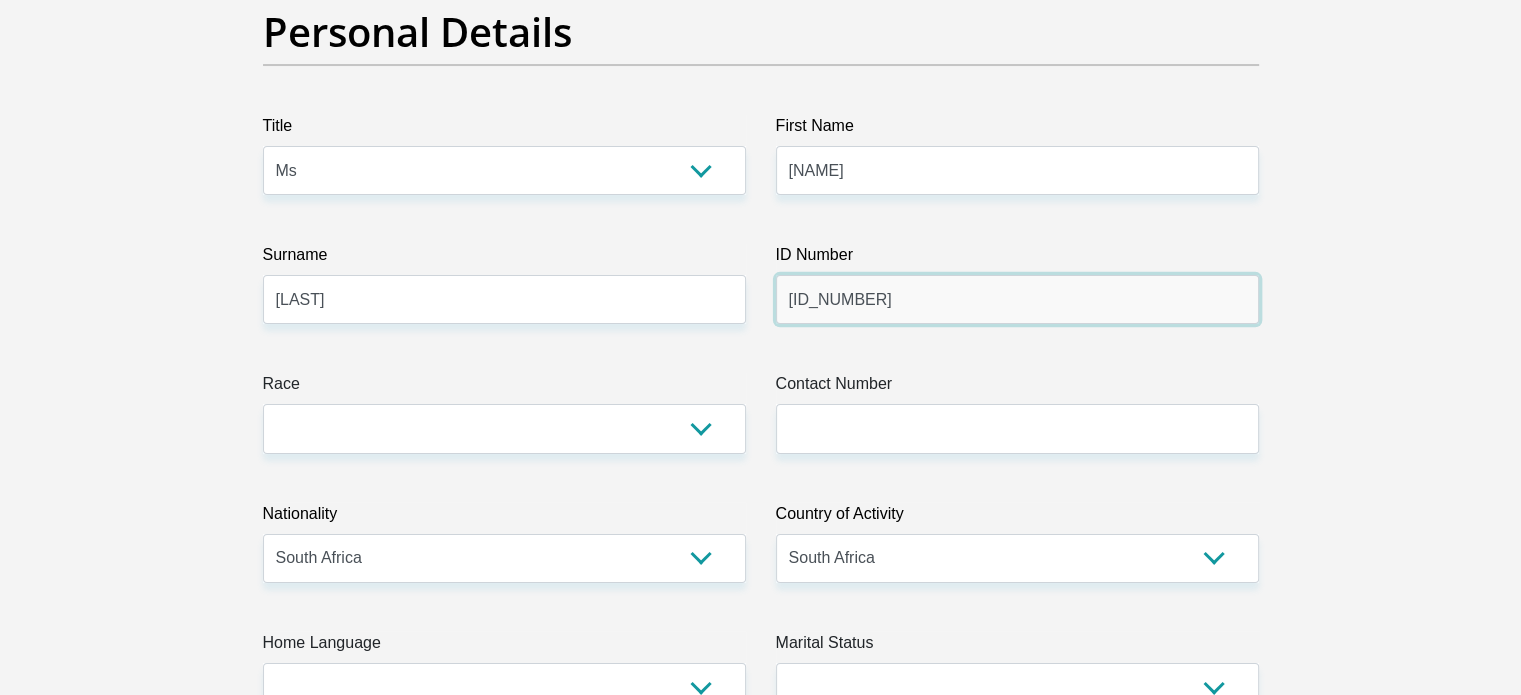 type on "[ID_NUMBER]" 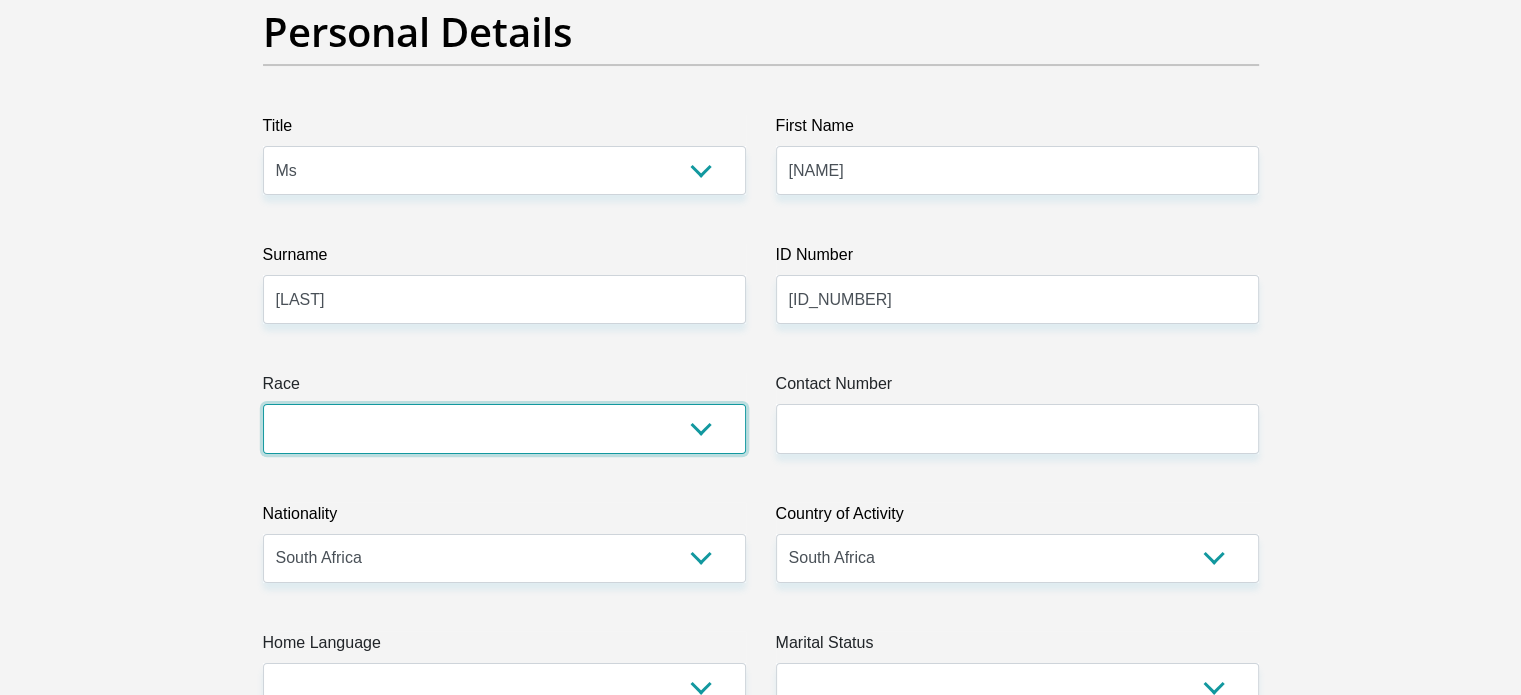 click on "Black
Coloured
Indian
White
Other" at bounding box center (504, 428) 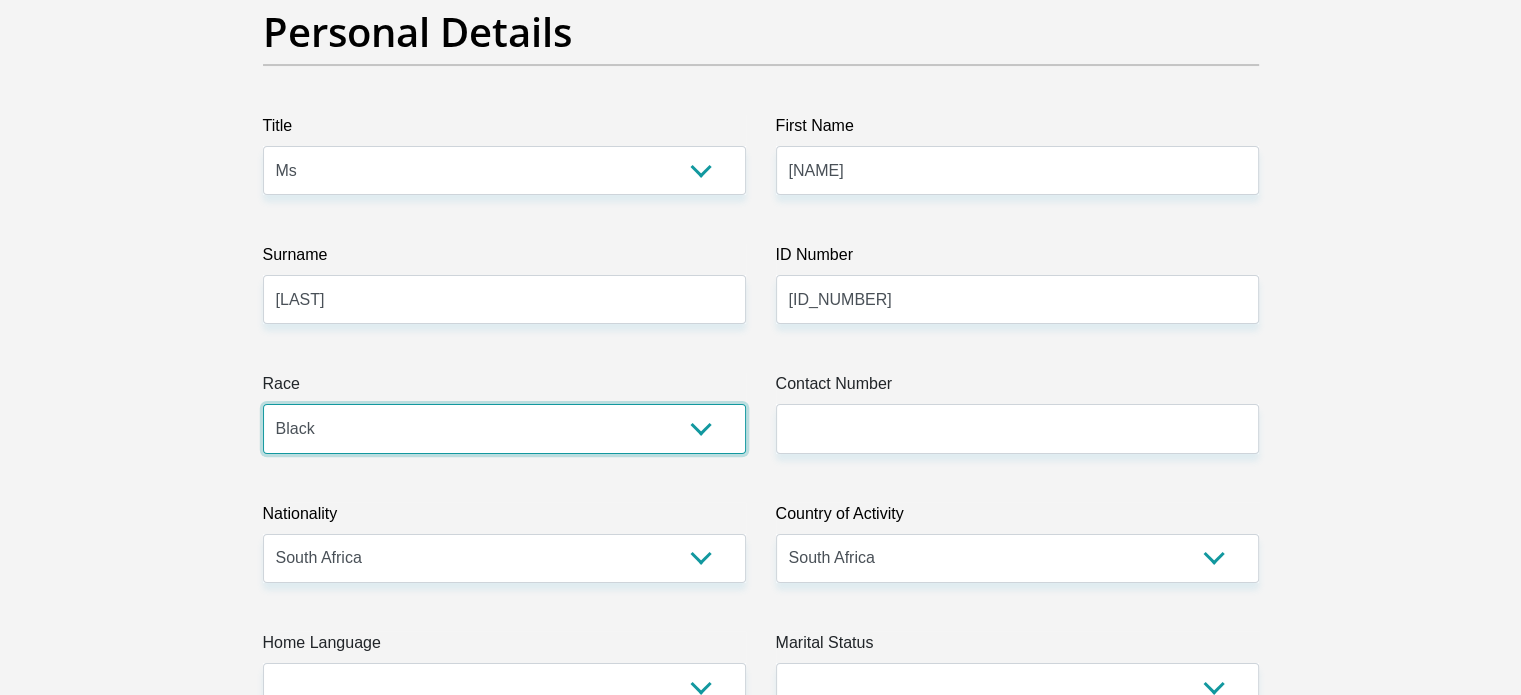 click on "Black
Coloured
Indian
White
Other" at bounding box center (504, 428) 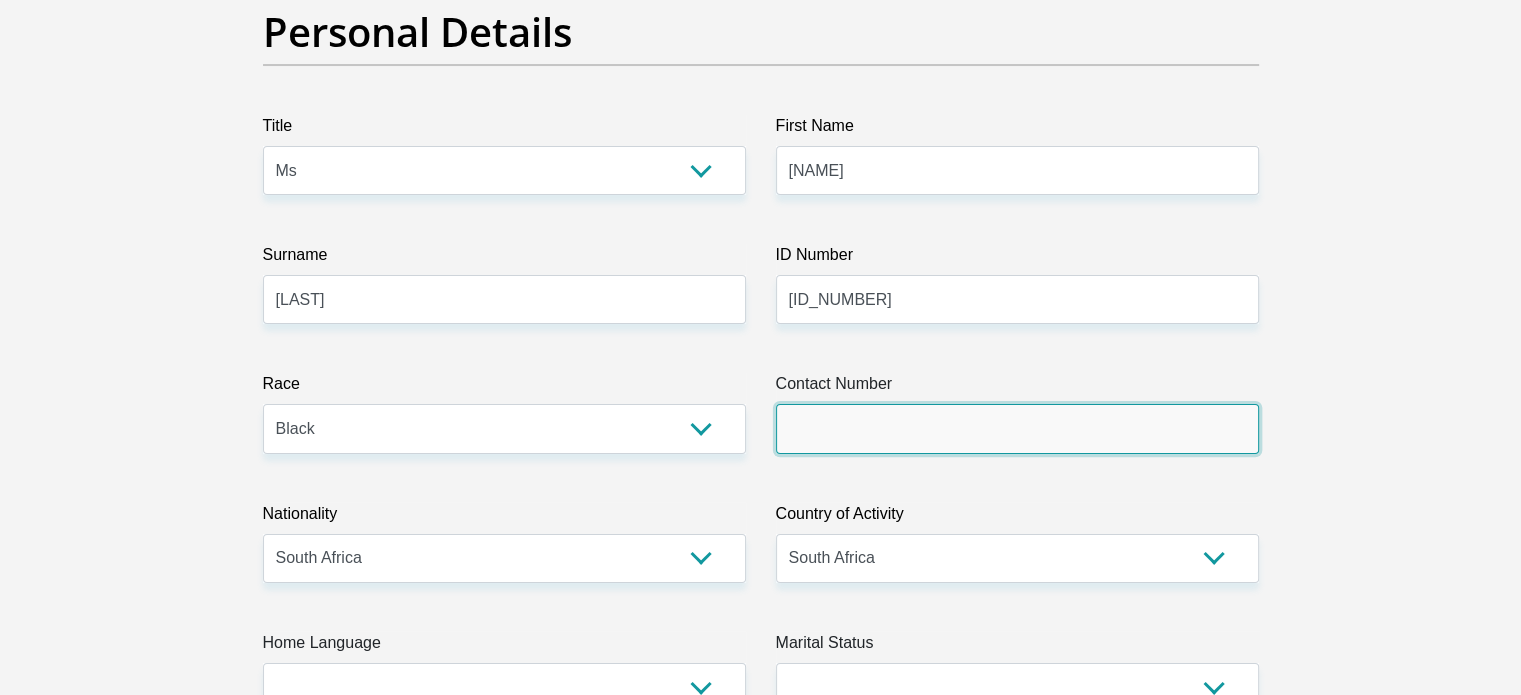 click on "Contact Number" at bounding box center [1017, 428] 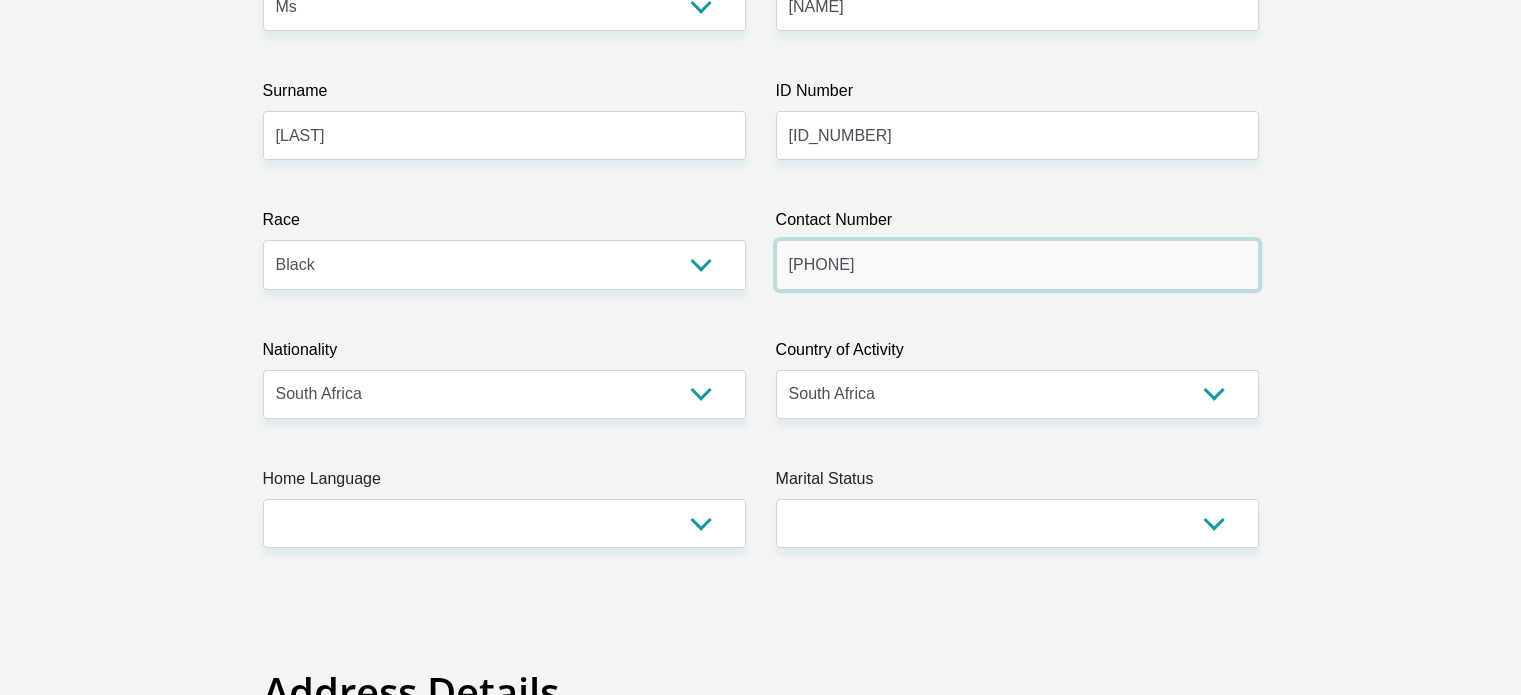 scroll, scrollTop: 400, scrollLeft: 0, axis: vertical 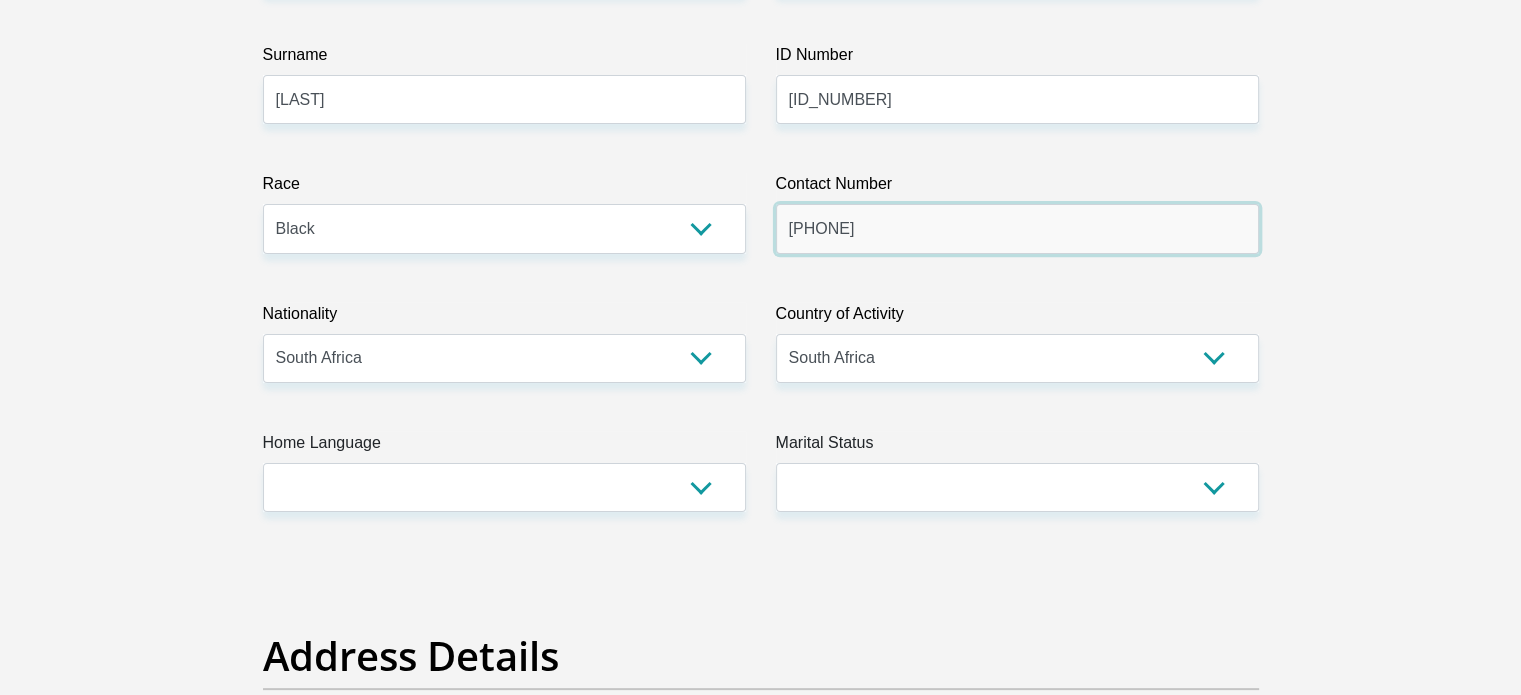 type on "[PHONE]" 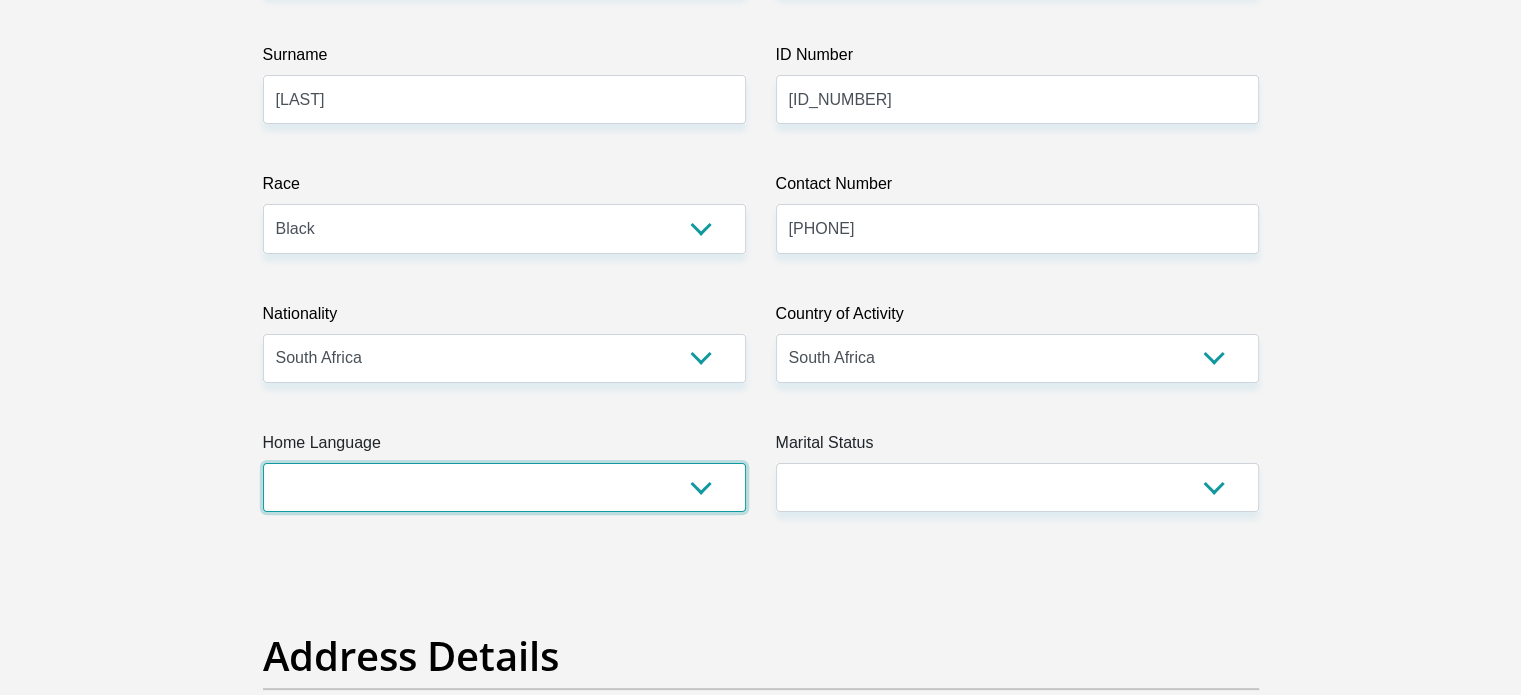 click on "Afrikaans
English
Sepedi
South Ndebele
Southern Sotho
Swati
Tsonga
Tswana
Venda
Xhosa
Zulu
Other" at bounding box center [504, 487] 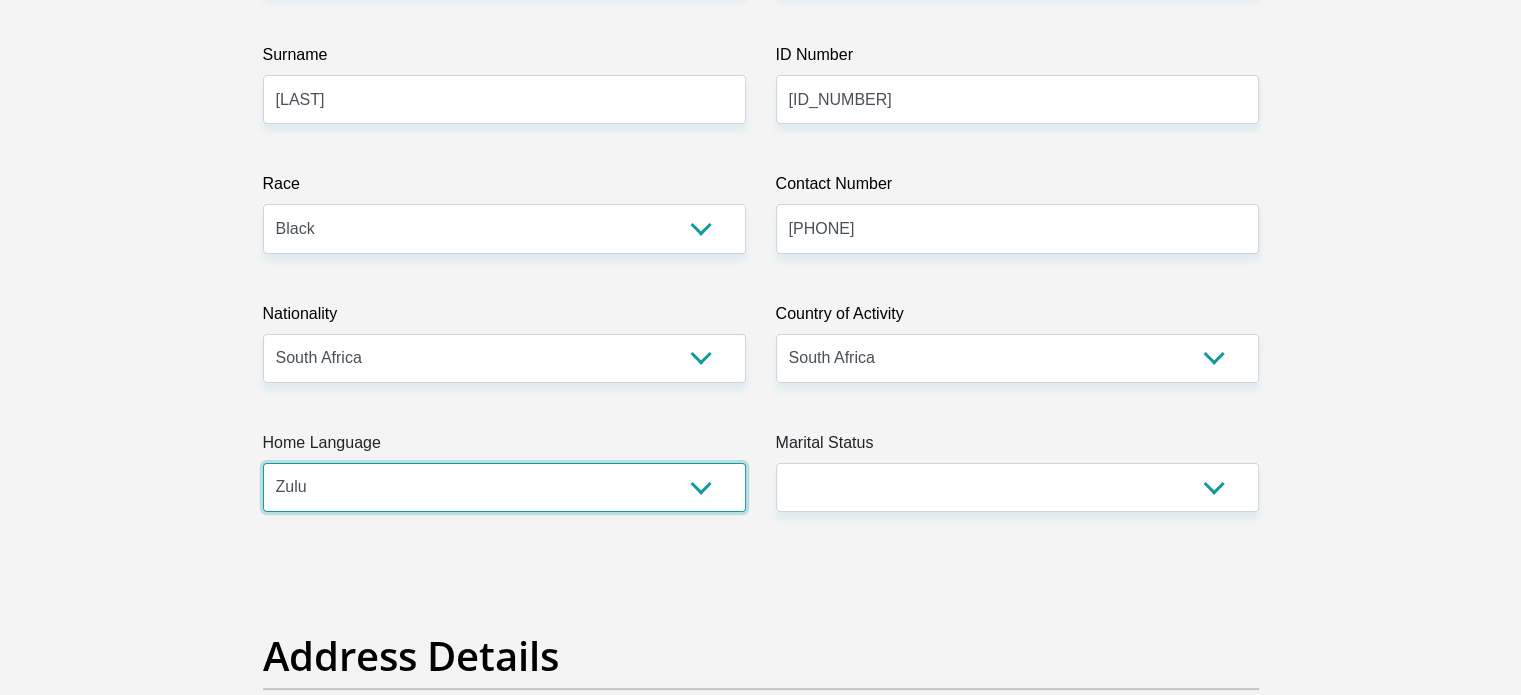 click on "Afrikaans
English
Sepedi
South Ndebele
Southern Sotho
Swati
Tsonga
Tswana
Venda
Xhosa
Zulu
Other" at bounding box center [504, 487] 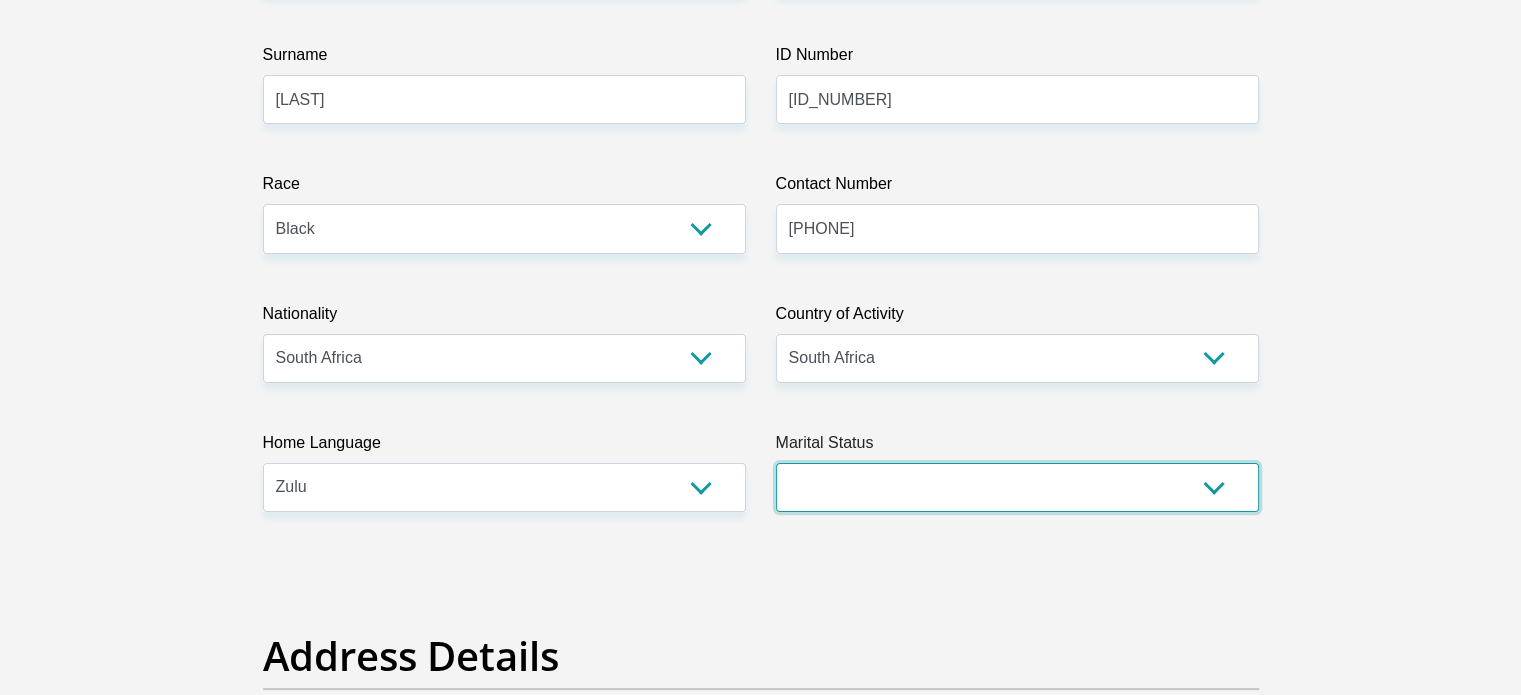 click on "Married ANC
Single
Divorced
Widowed
Married COP or Customary Law" at bounding box center [1017, 487] 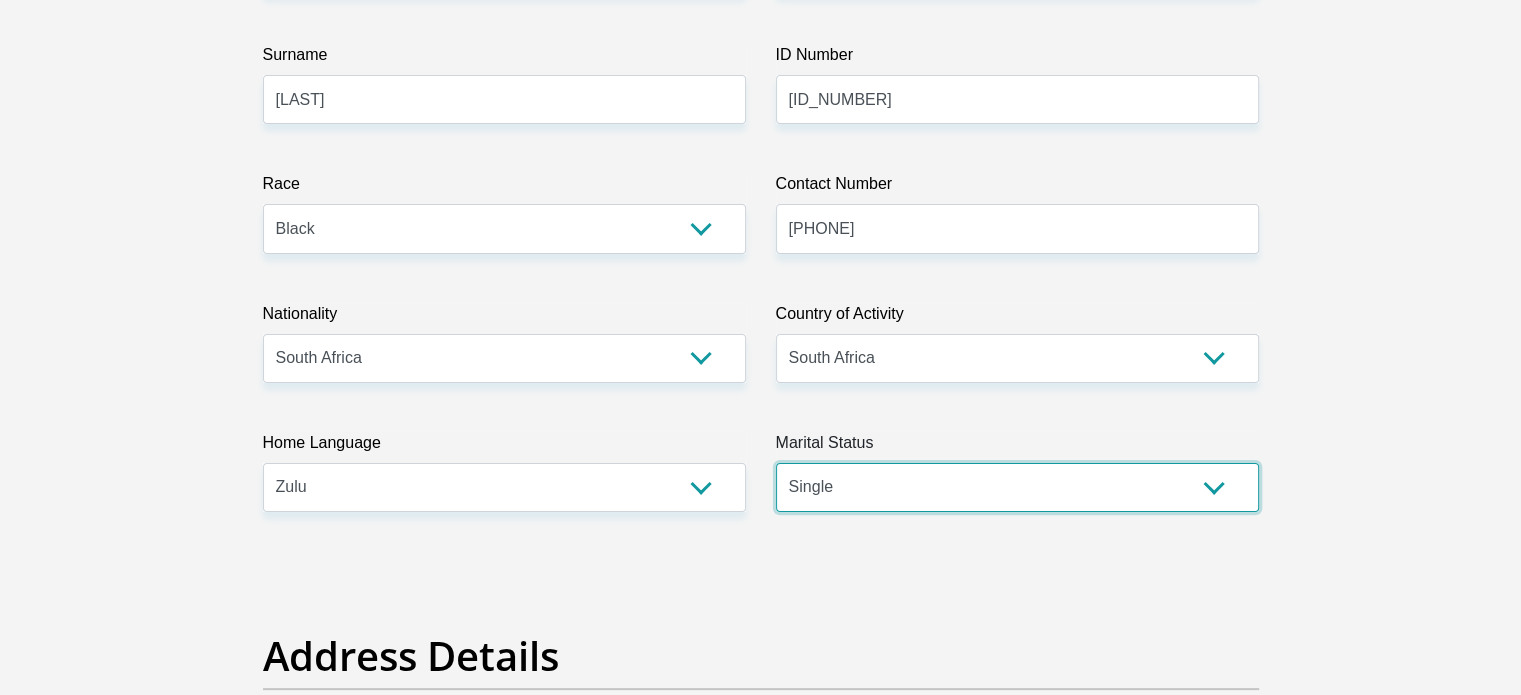 click on "Married ANC
Single
Divorced
Widowed
Married COP or Customary Law" at bounding box center [1017, 487] 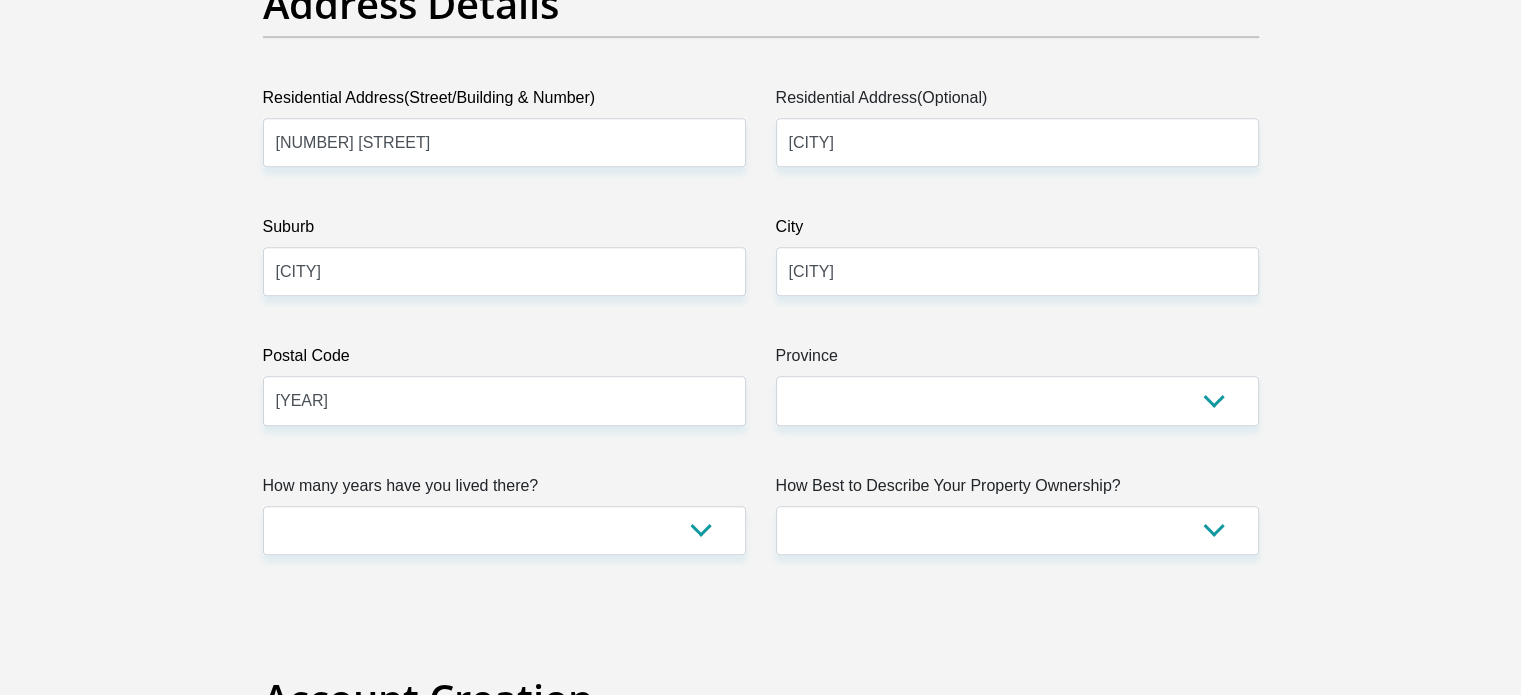 scroll, scrollTop: 1100, scrollLeft: 0, axis: vertical 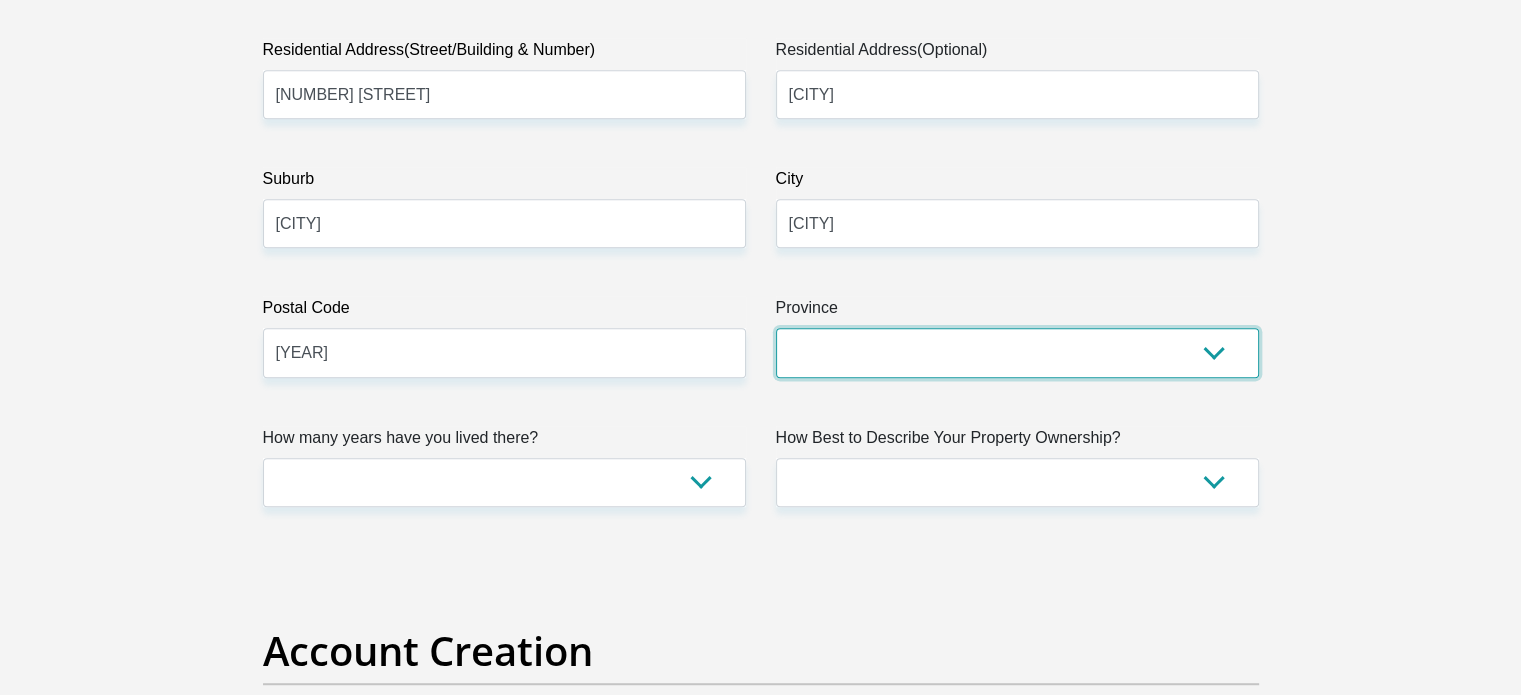 click on "Eastern Cape
Free State
Gauteng
KwaZulu-Natal
Limpopo
Mpumalanga
Northern Cape
North West
Western Cape" at bounding box center (1017, 352) 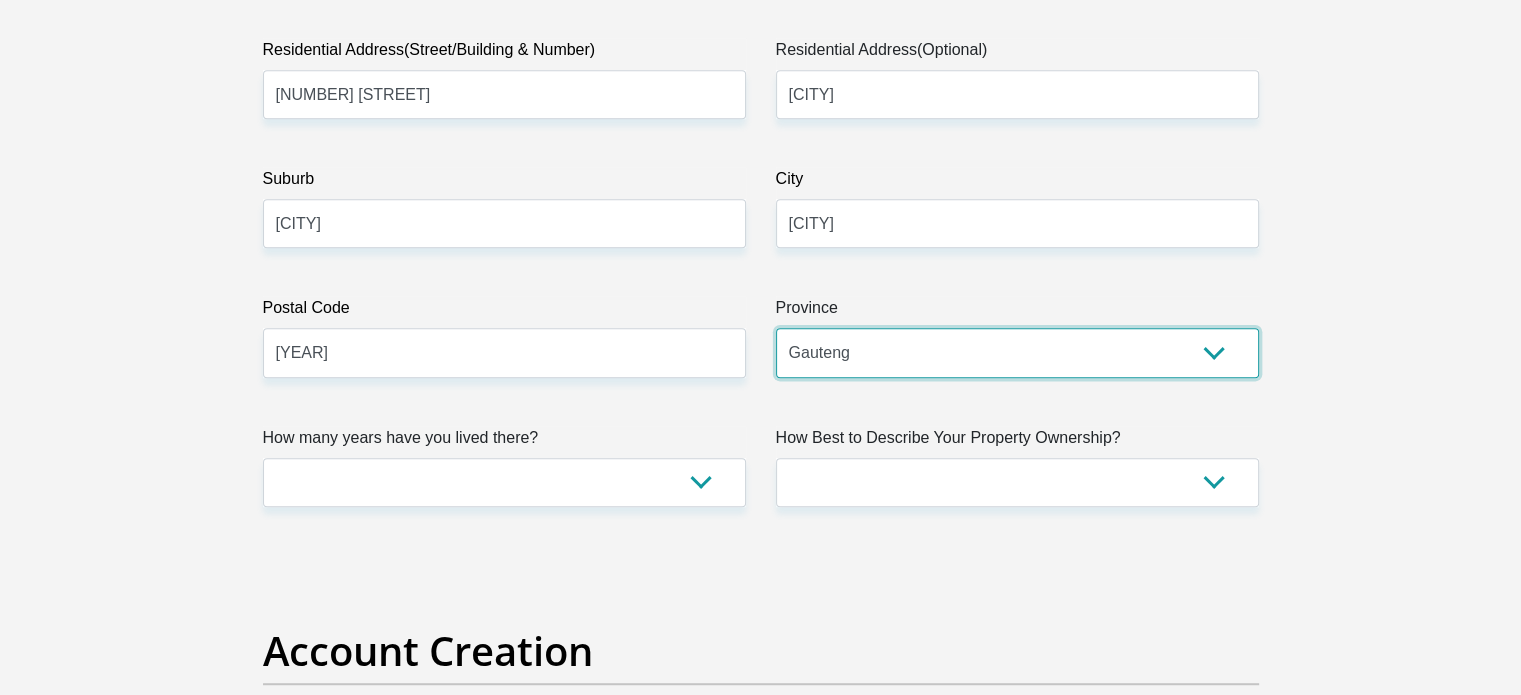 click on "Eastern Cape
Free State
Gauteng
KwaZulu-Natal
Limpopo
Mpumalanga
Northern Cape
North West
Western Cape" at bounding box center (1017, 352) 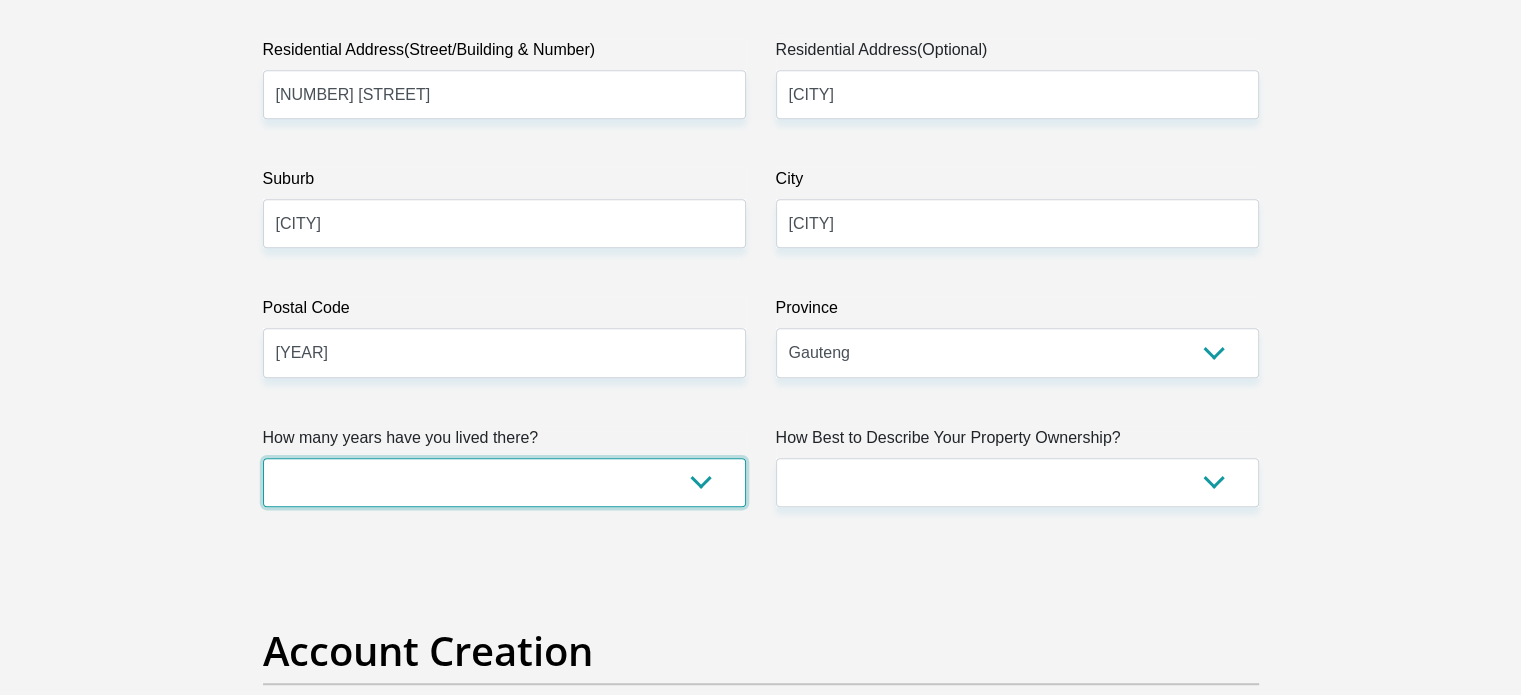 click on "less than 1 year
1-3 years
3-5 years
5+ years" at bounding box center [504, 482] 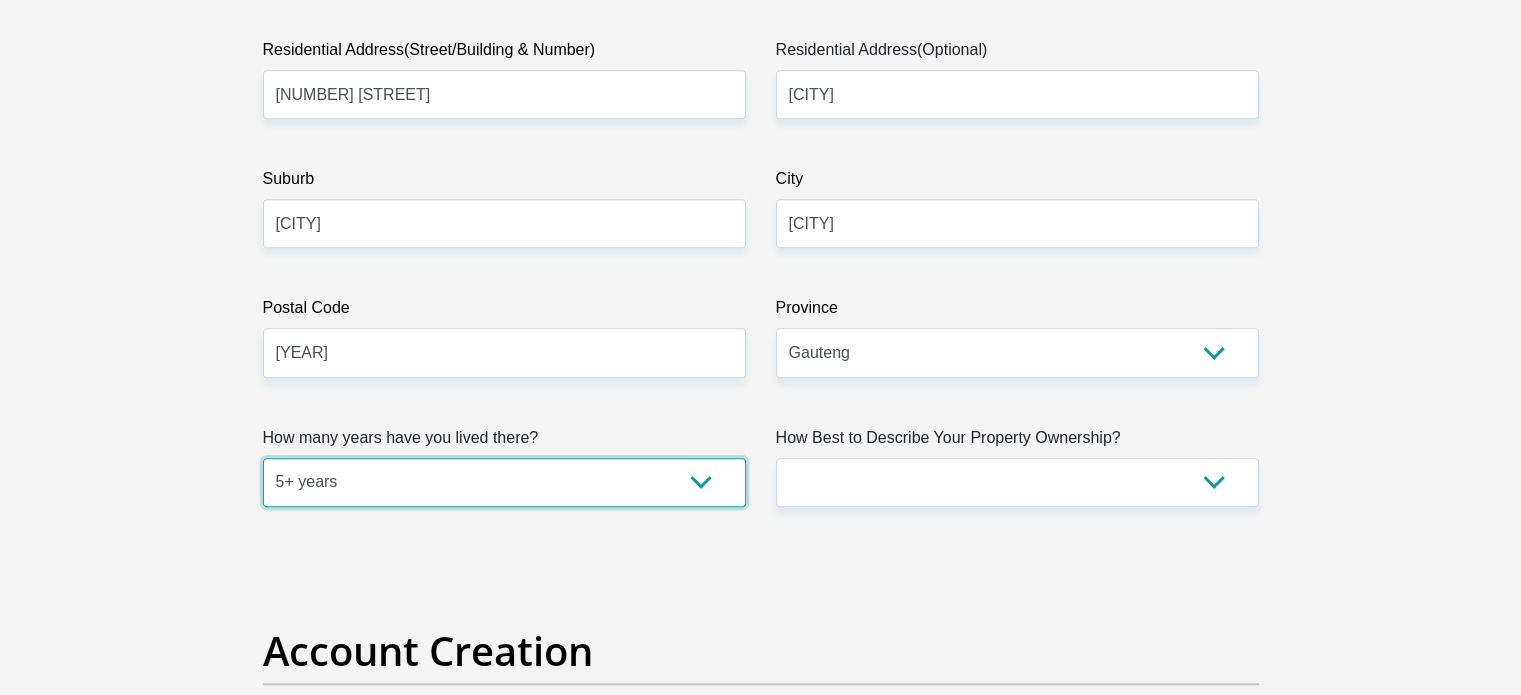 click on "less than 1 year
1-3 years
3-5 years
5+ years" at bounding box center (504, 482) 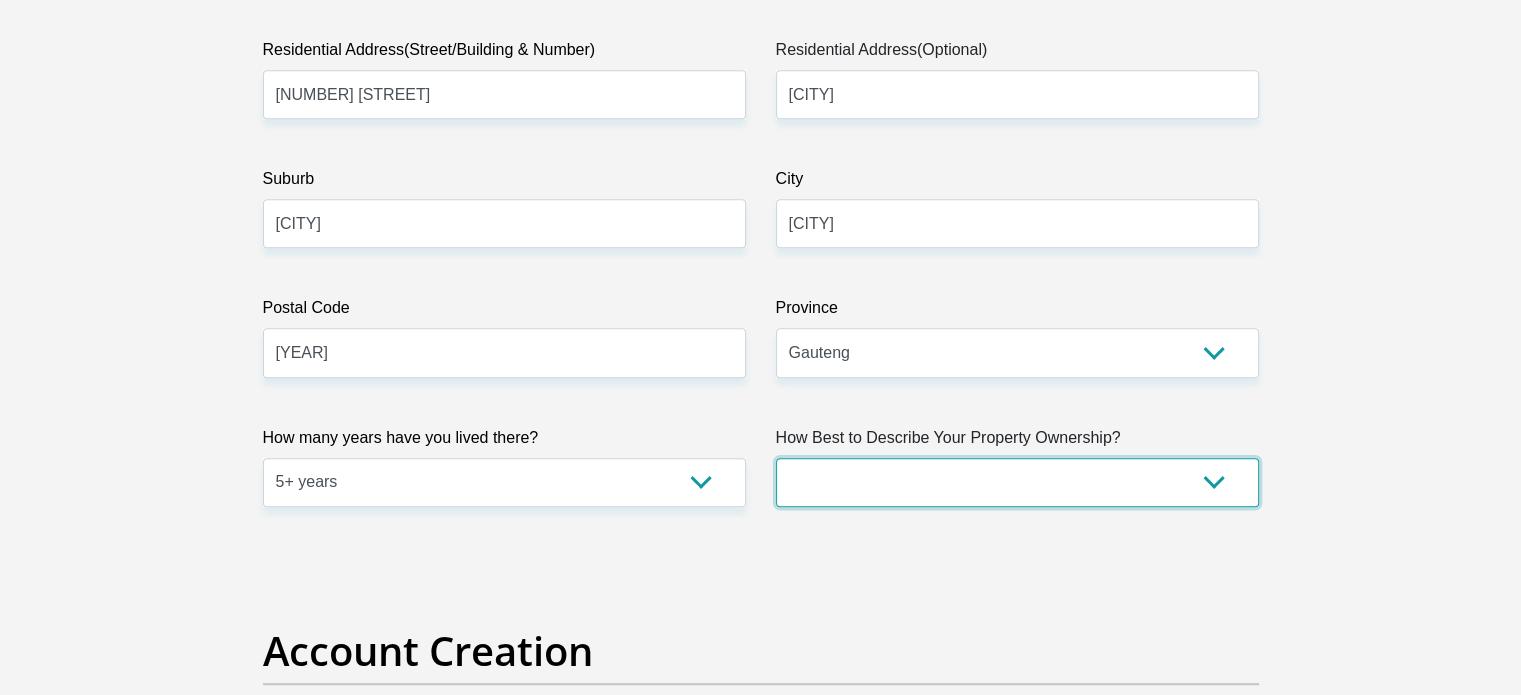 click on "Owned
Rented
Family Owned
Company Dwelling" at bounding box center (1017, 482) 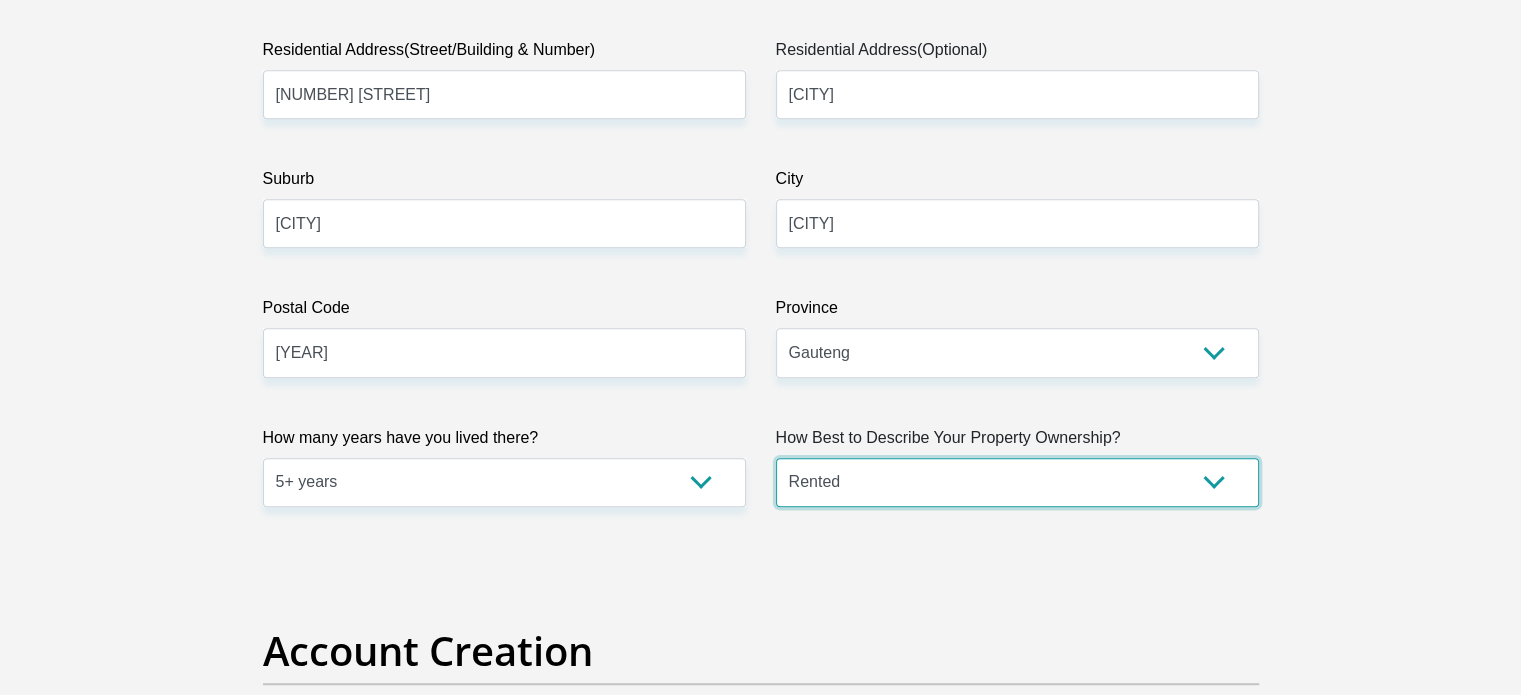 click on "Owned
Rented
Family Owned
Company Dwelling" at bounding box center [1017, 482] 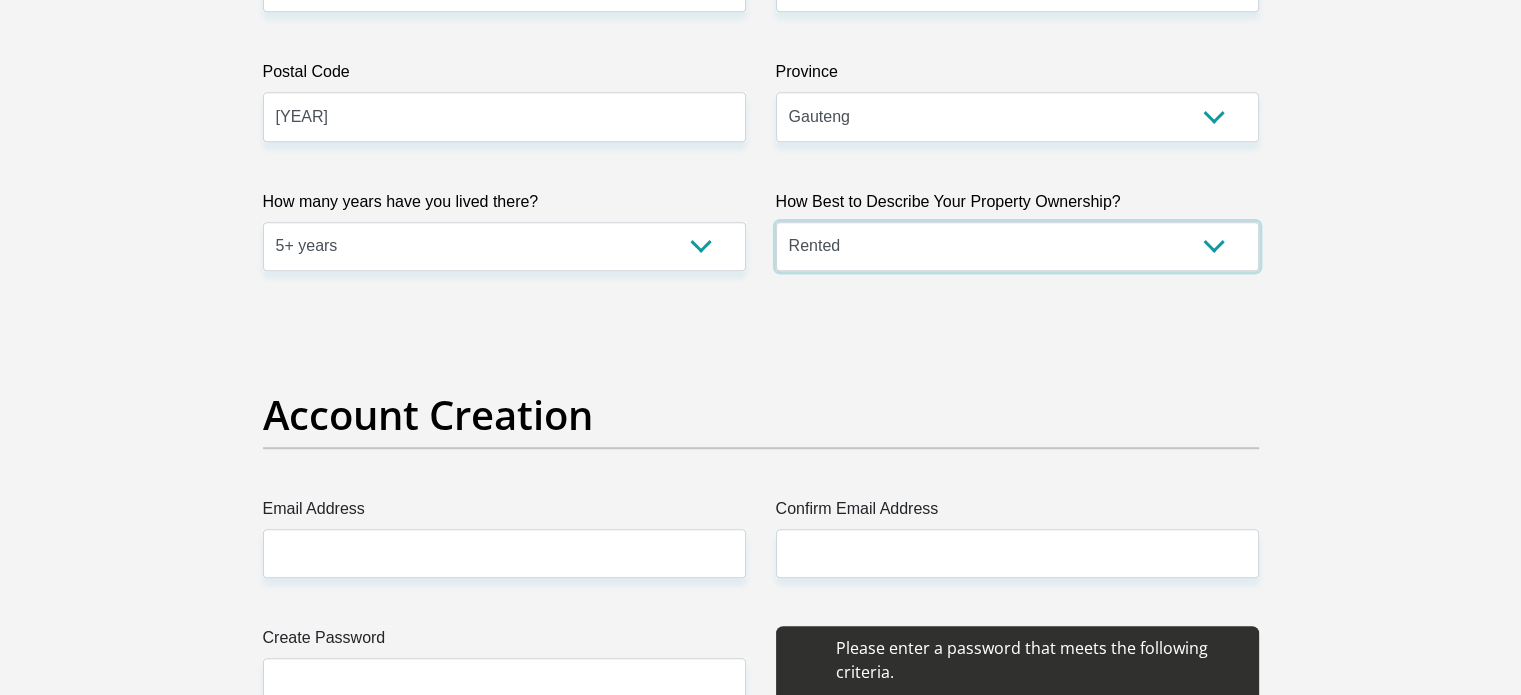 scroll, scrollTop: 1400, scrollLeft: 0, axis: vertical 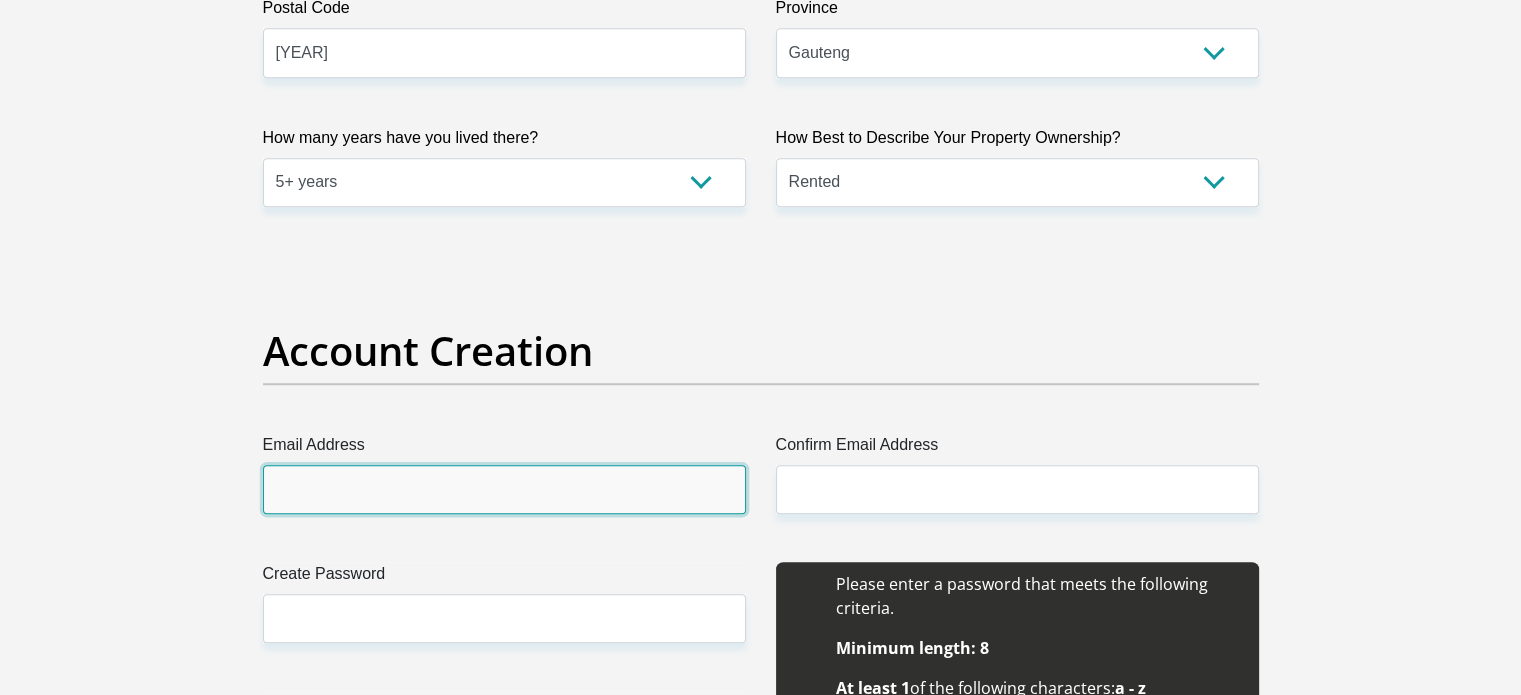 click on "Email Address" at bounding box center [504, 489] 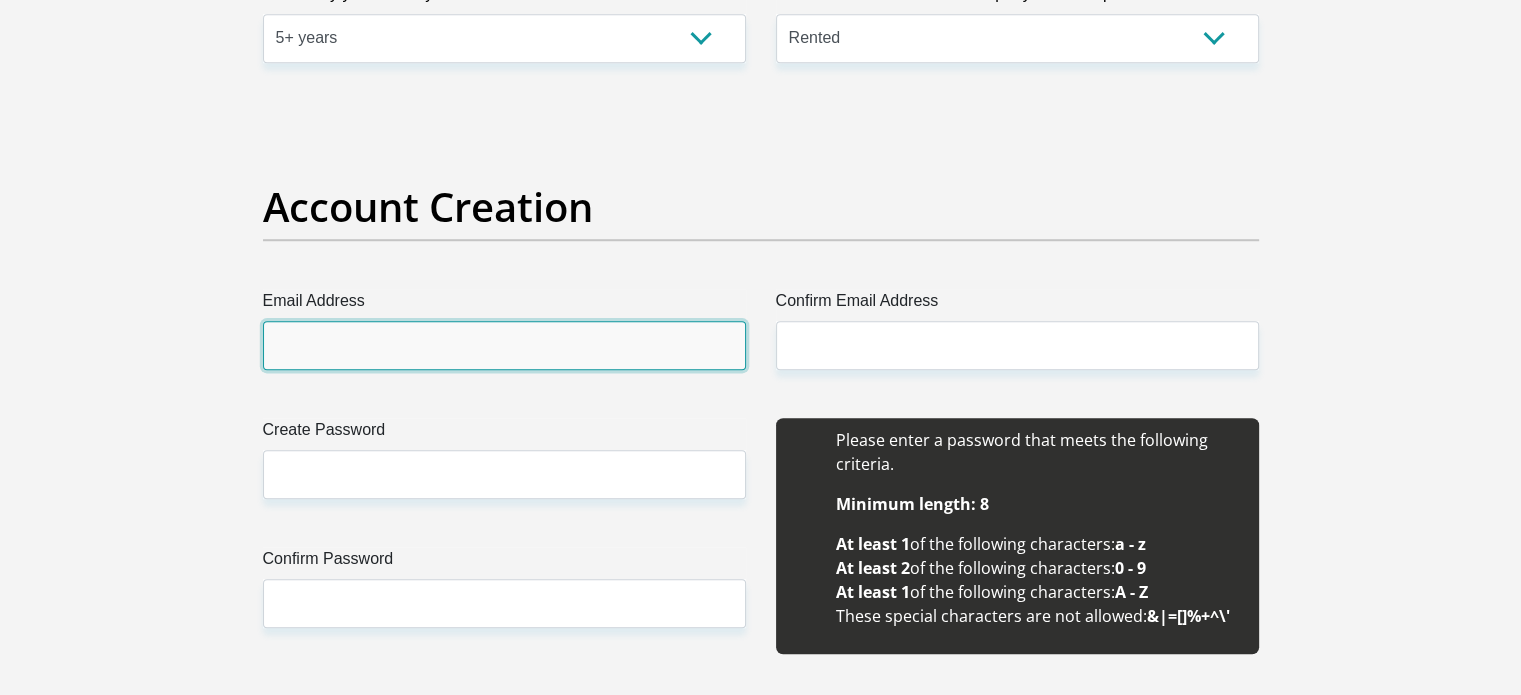 scroll, scrollTop: 1600, scrollLeft: 0, axis: vertical 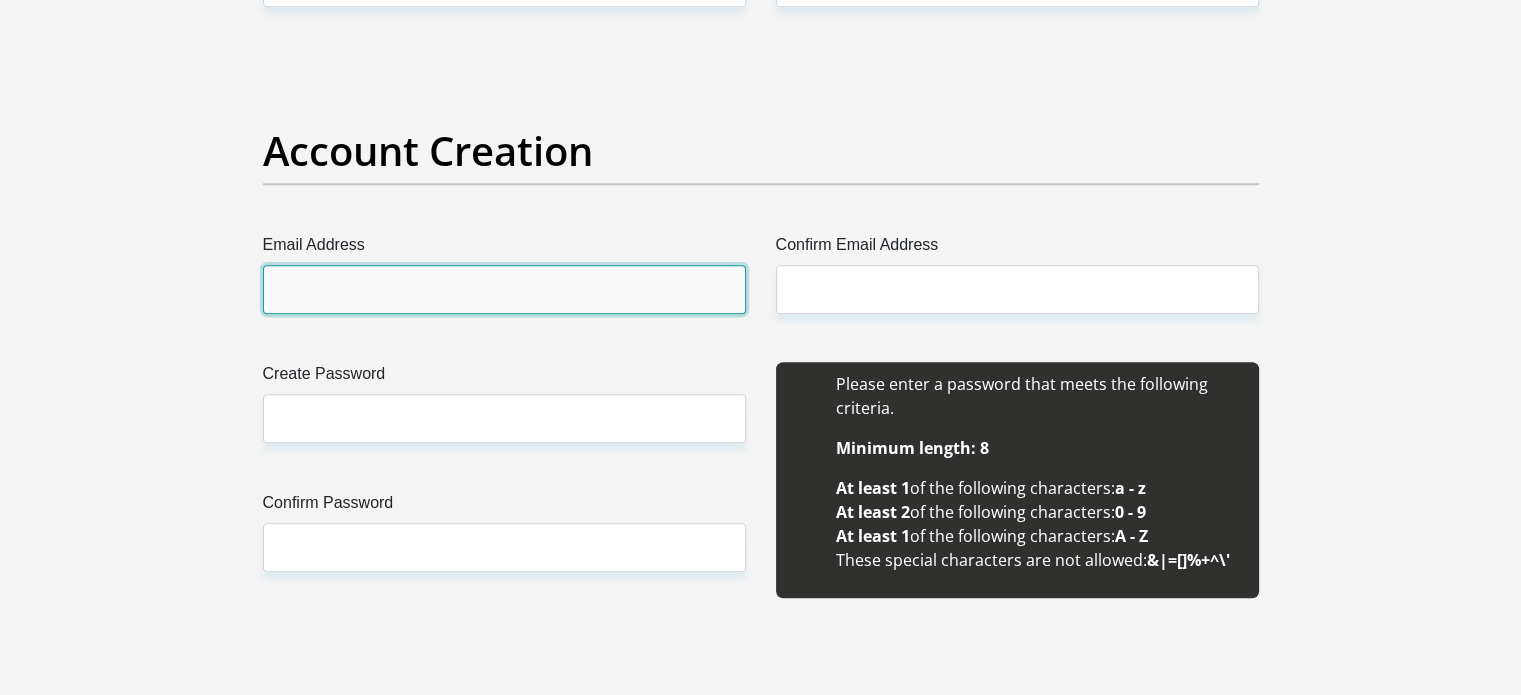 click on "Email Address" at bounding box center (504, 289) 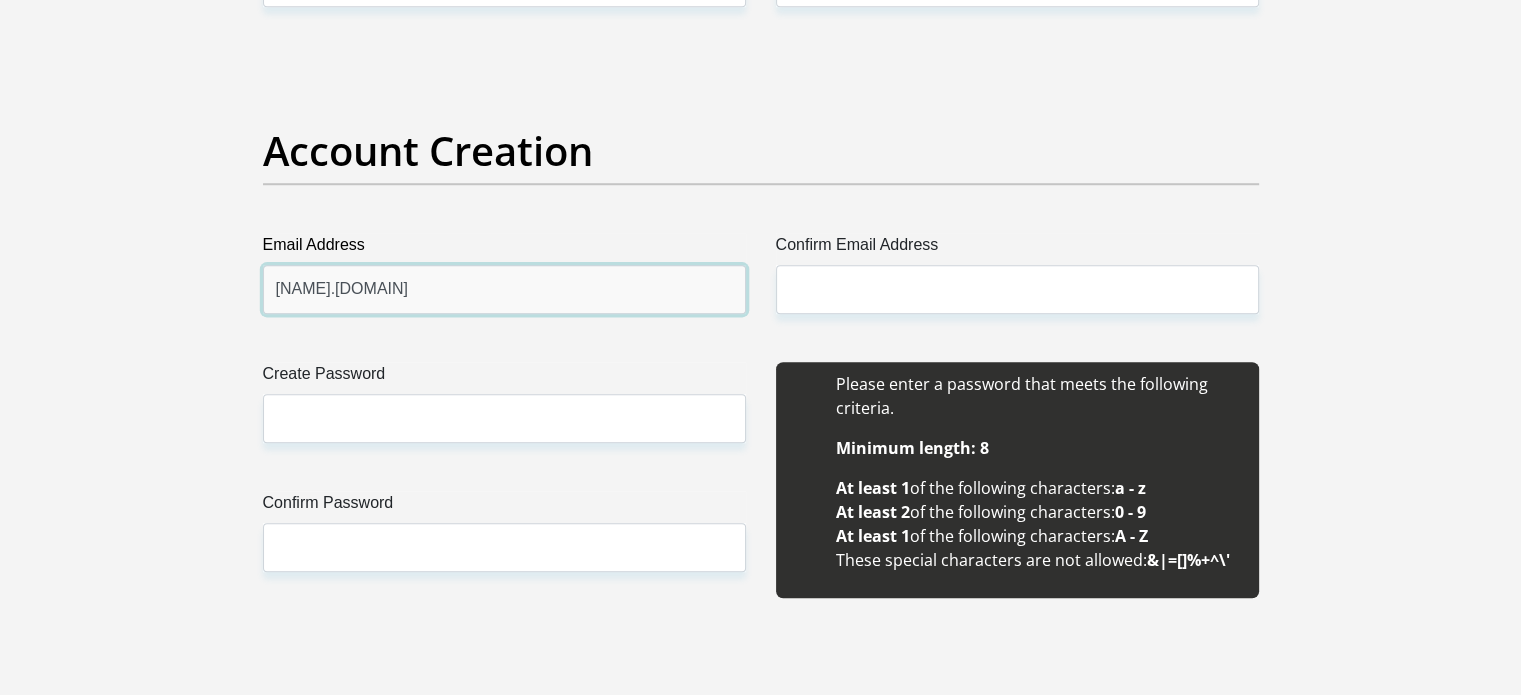 click on "[NAME].[DOMAIN]" at bounding box center [504, 289] 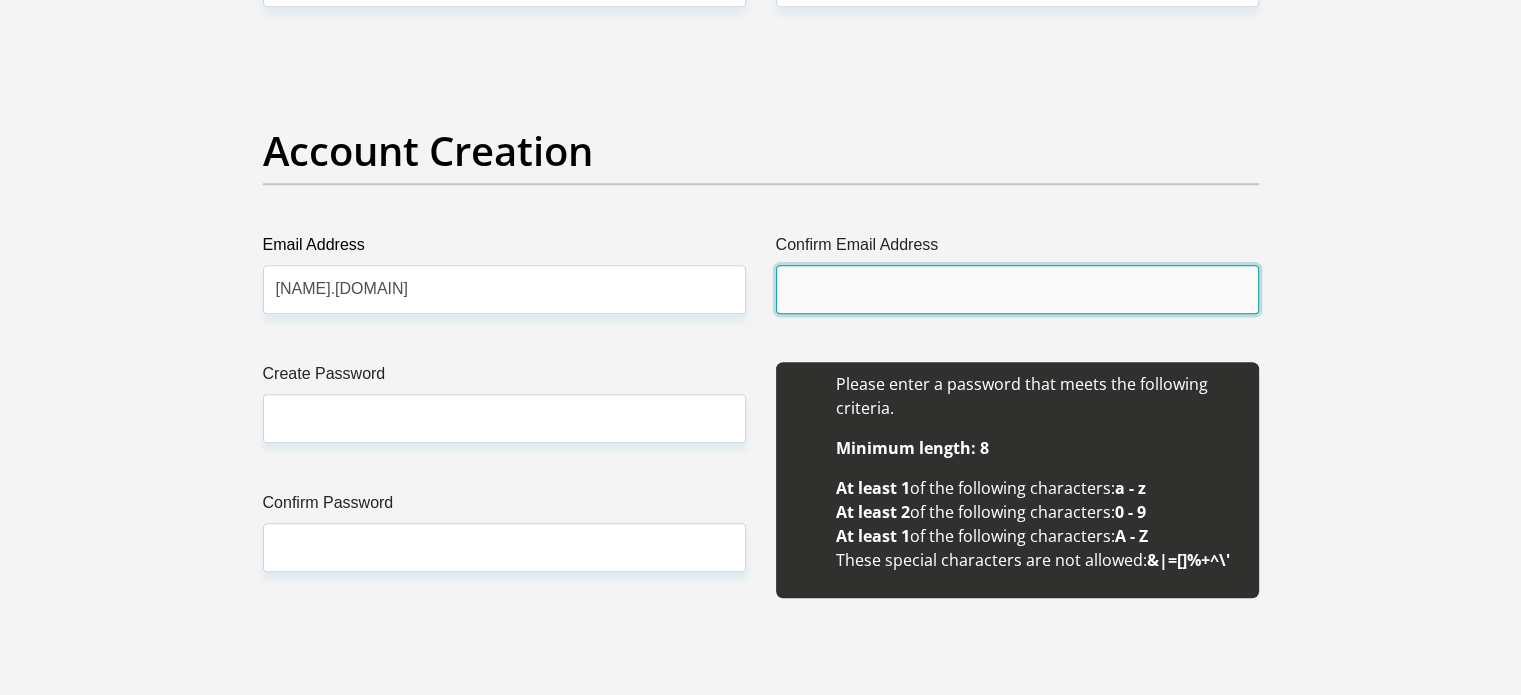 click on "Confirm Email Address" at bounding box center (1017, 289) 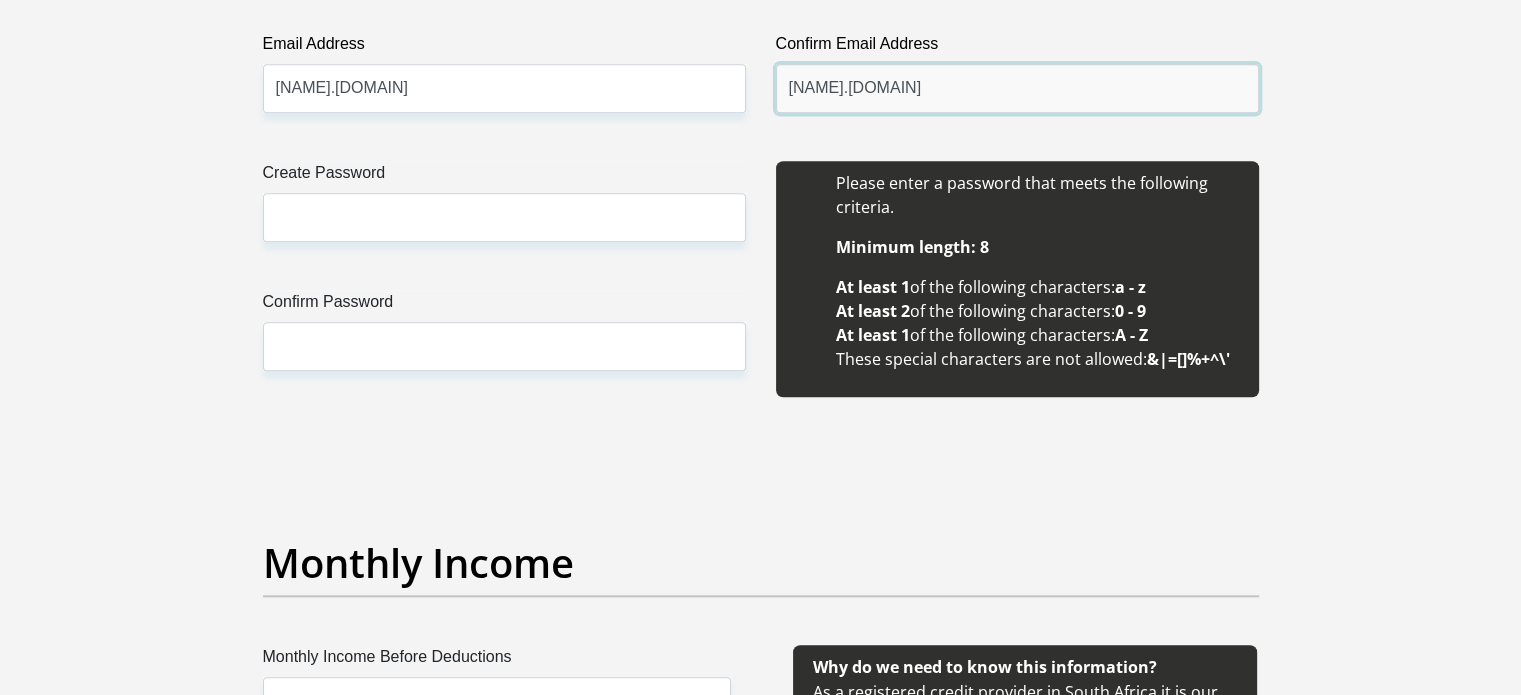 scroll, scrollTop: 1700, scrollLeft: 0, axis: vertical 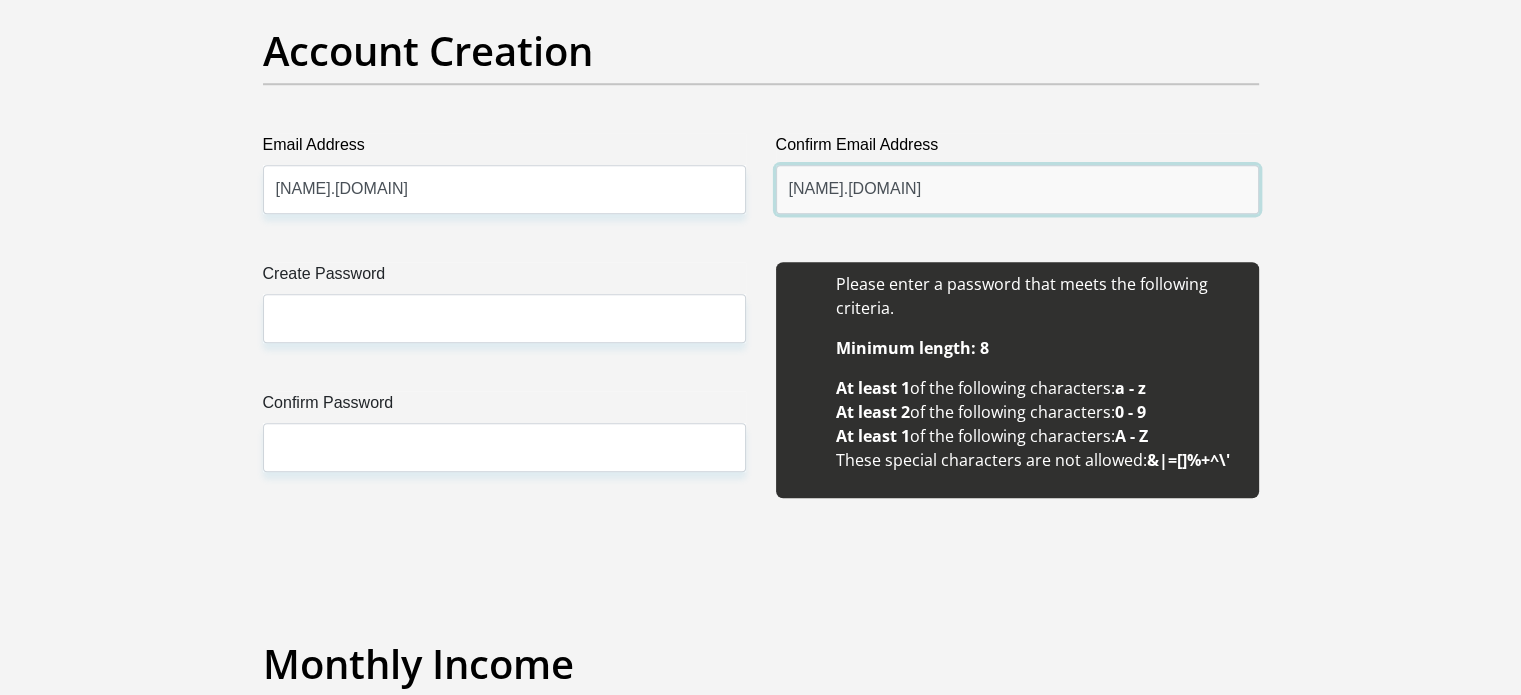 type on "[NAME].[DOMAIN]" 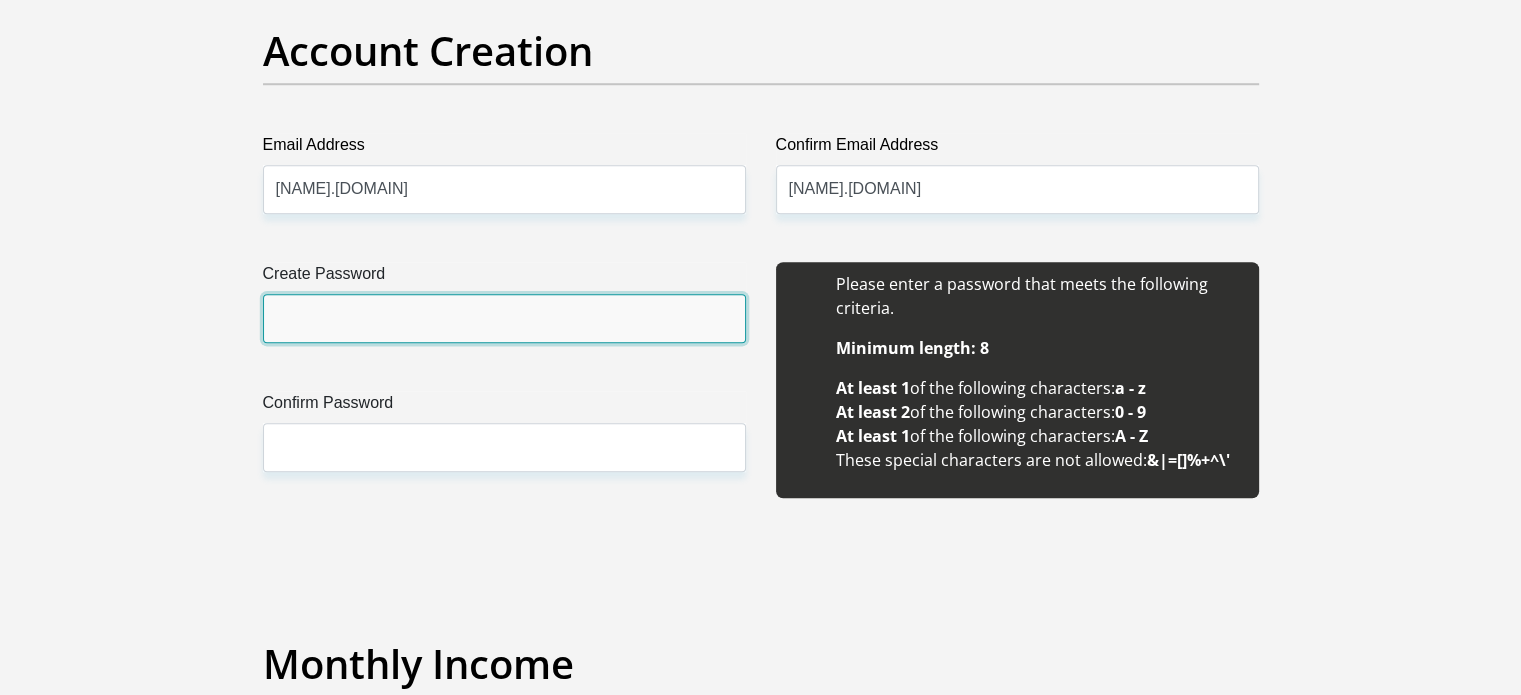 click on "Create Password" at bounding box center [504, 318] 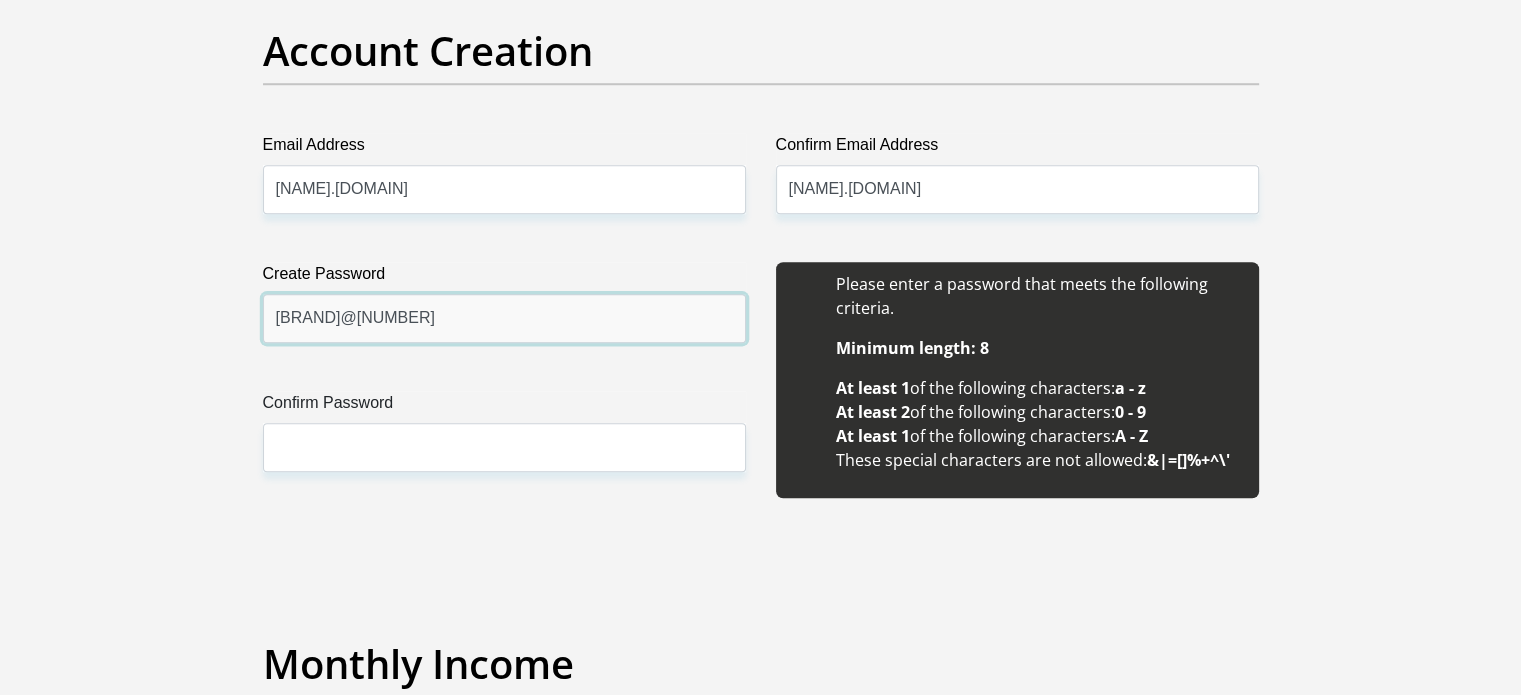 type on "[BRAND]@[NUMBER]" 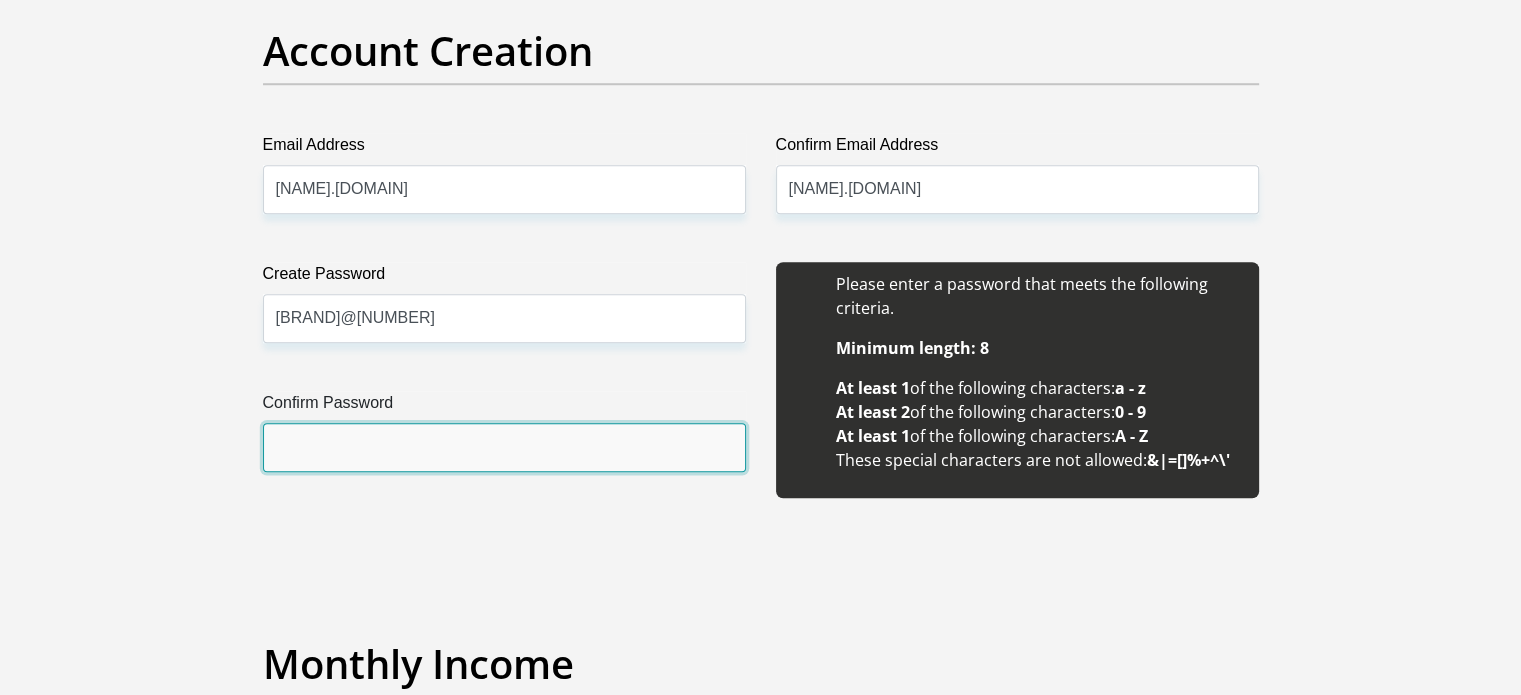 click on "Confirm Password" at bounding box center [504, 447] 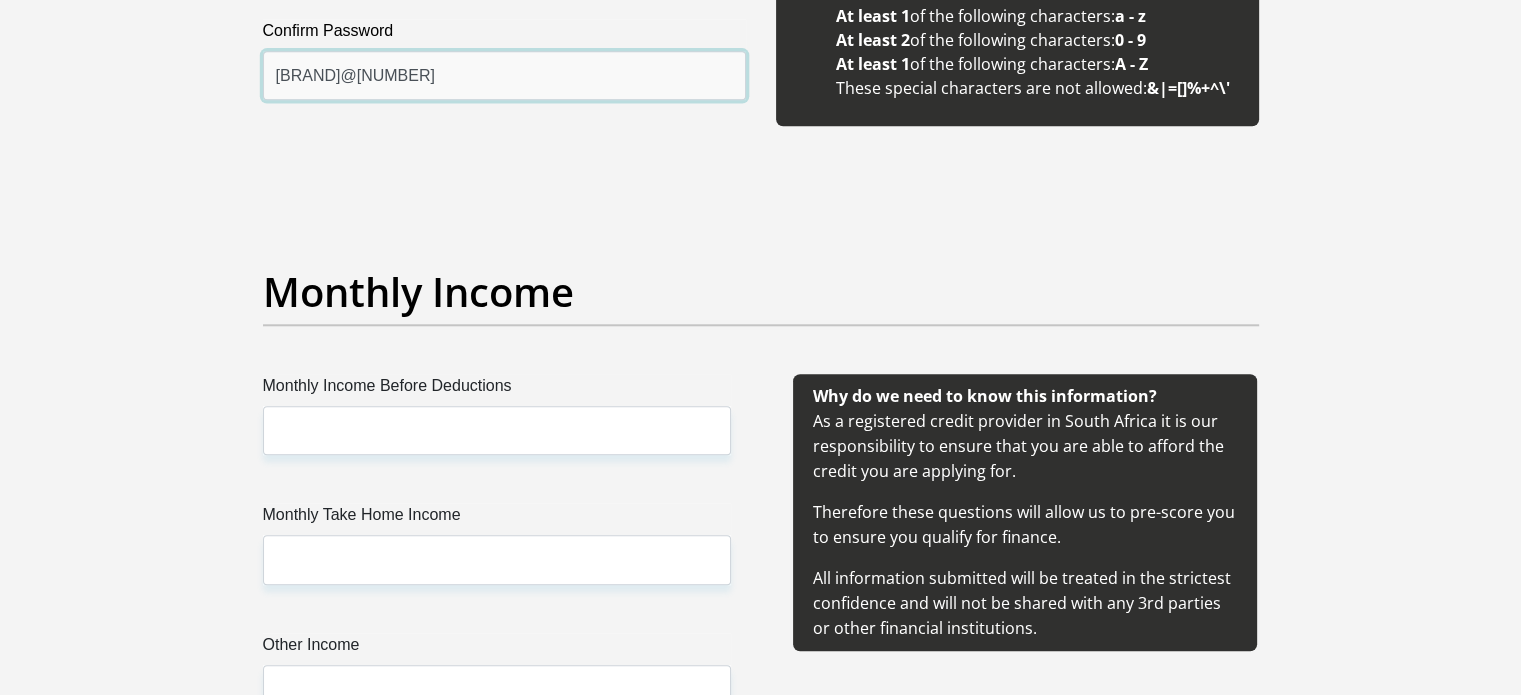 scroll, scrollTop: 2100, scrollLeft: 0, axis: vertical 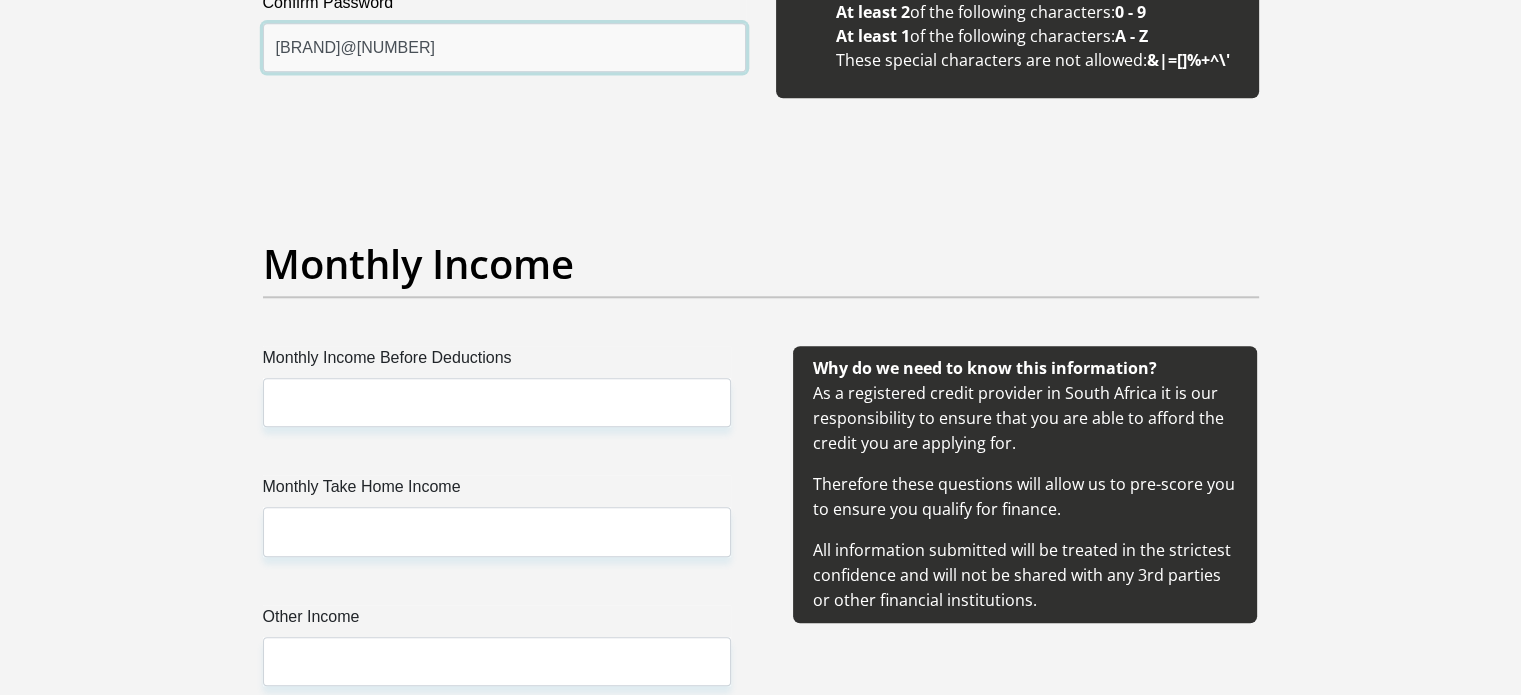 type on "[BRAND]@[NUMBER]" 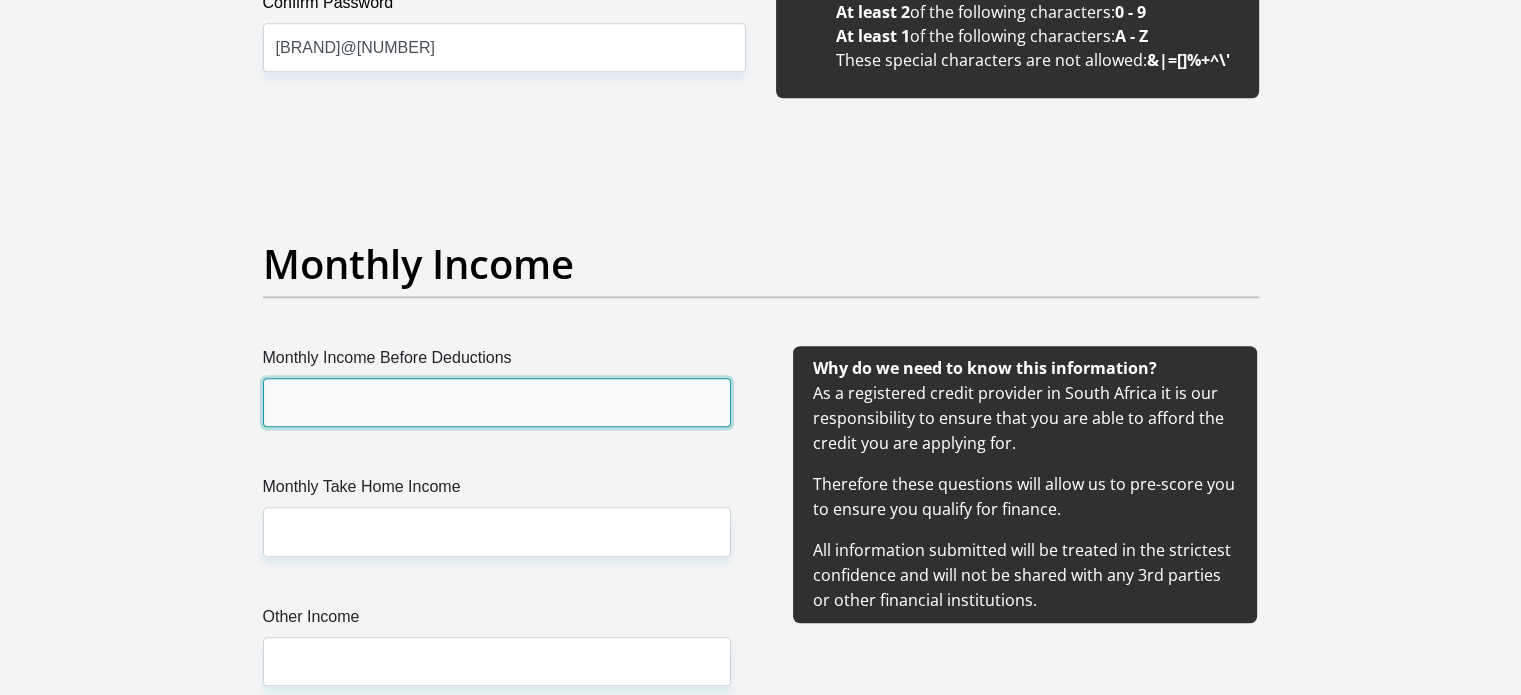drag, startPoint x: 275, startPoint y: 396, endPoint x: 316, endPoint y: 428, distance: 52.009613 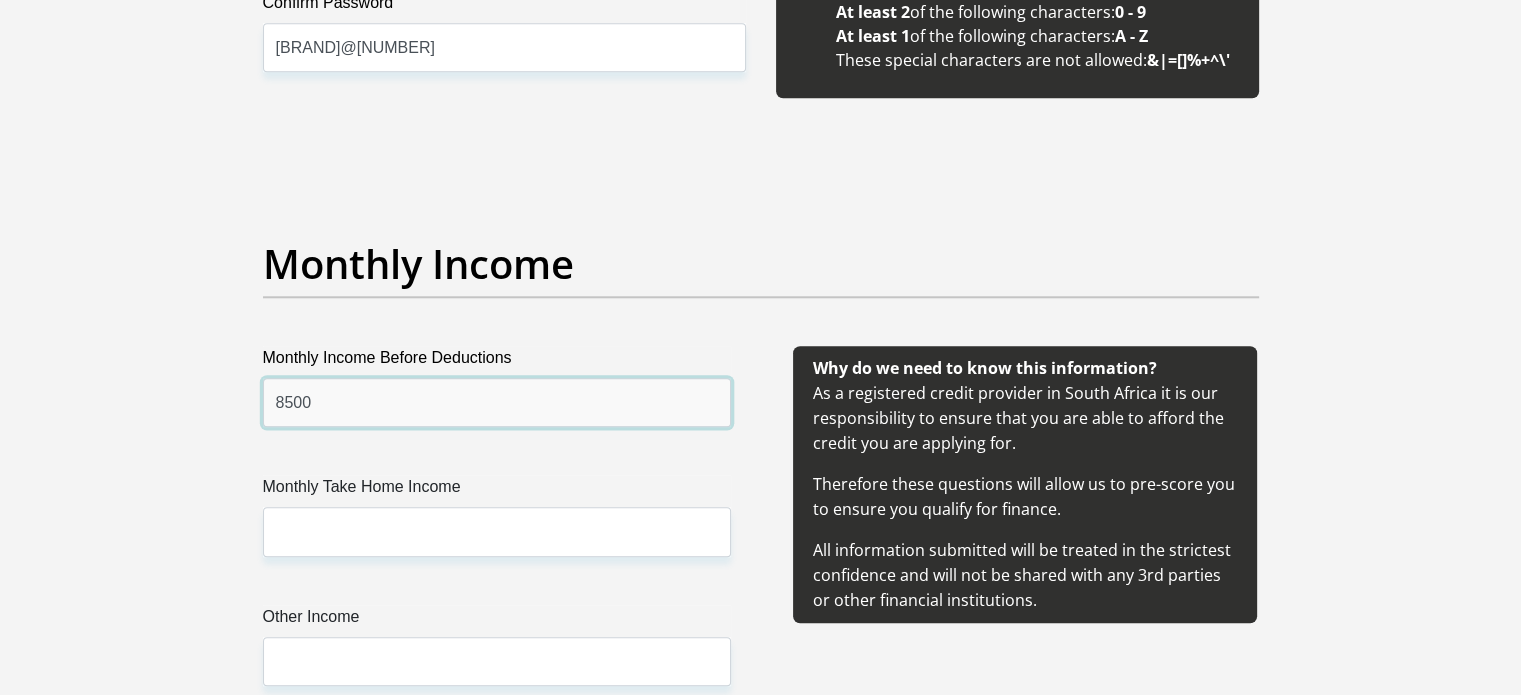 type on "8500" 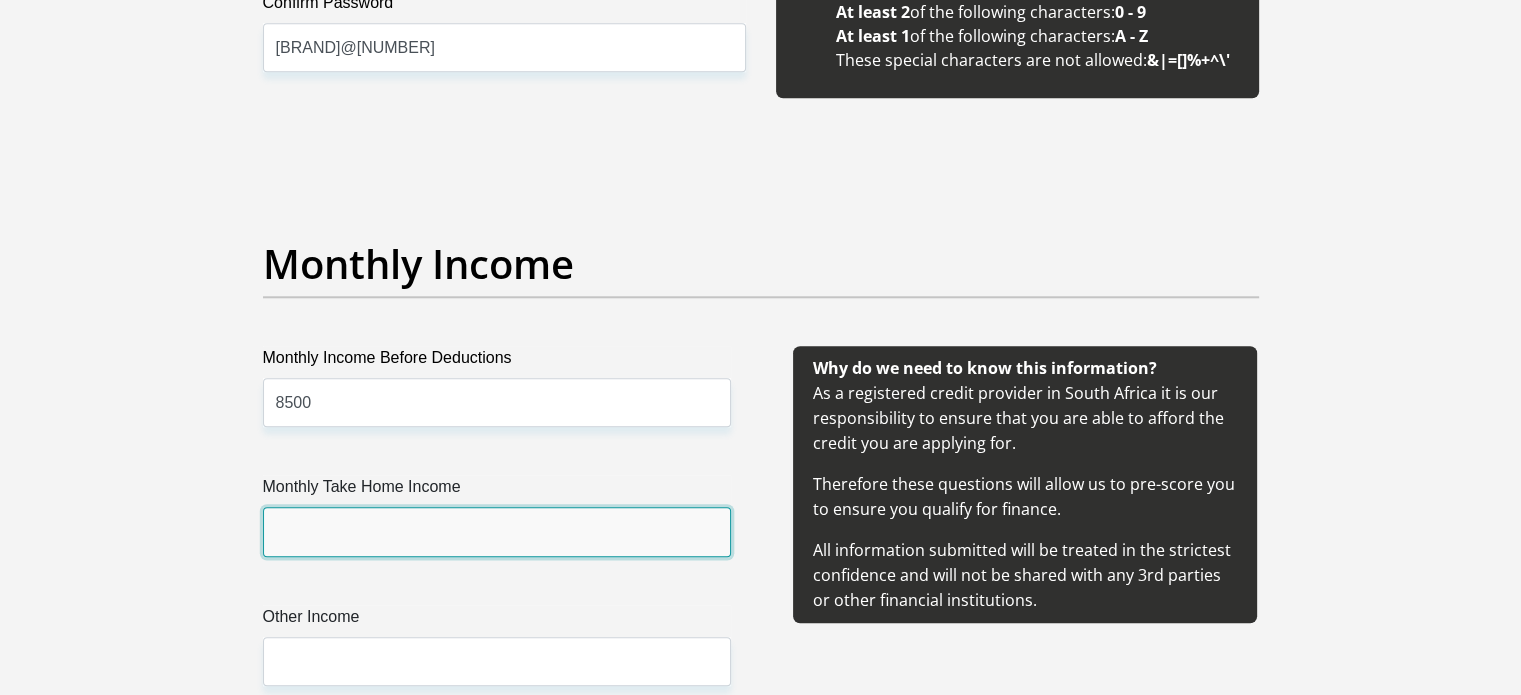 click on "Monthly Take Home Income" at bounding box center [497, 531] 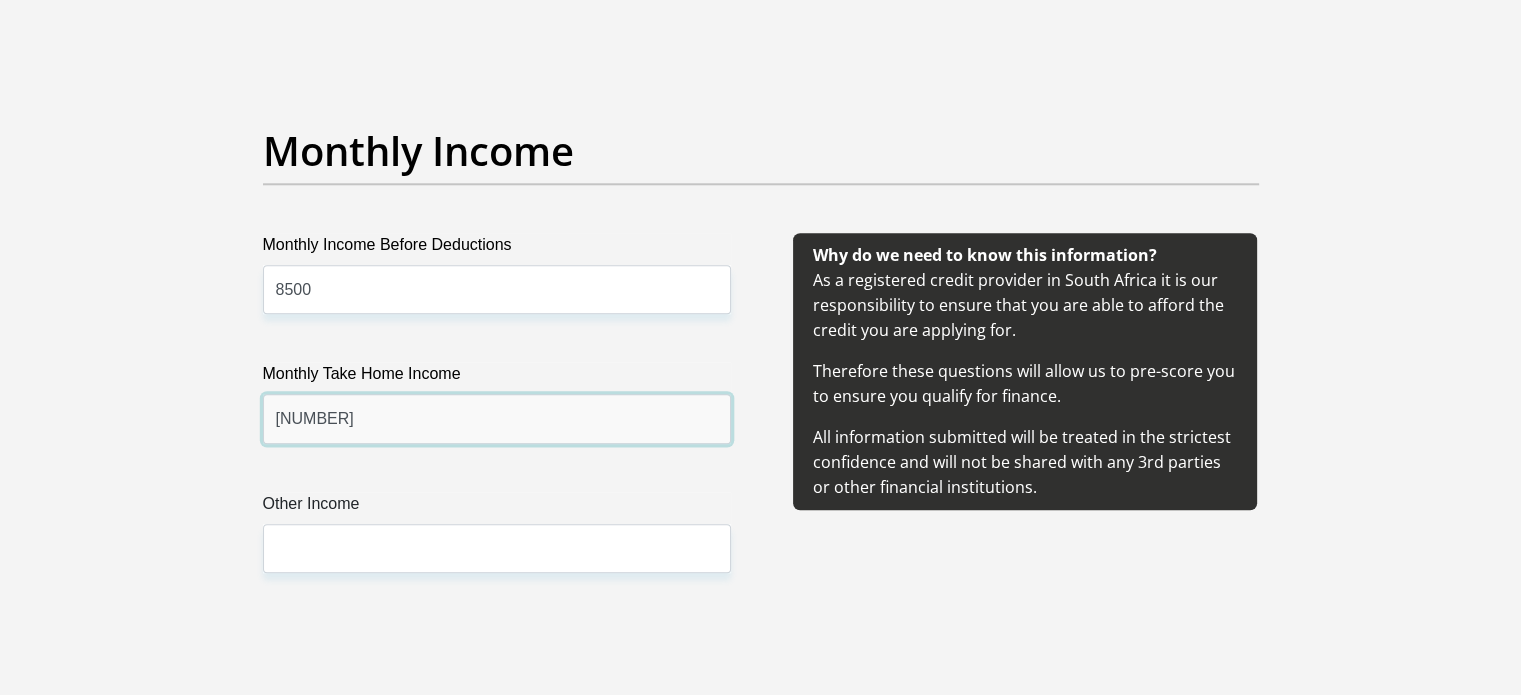 scroll, scrollTop: 2300, scrollLeft: 0, axis: vertical 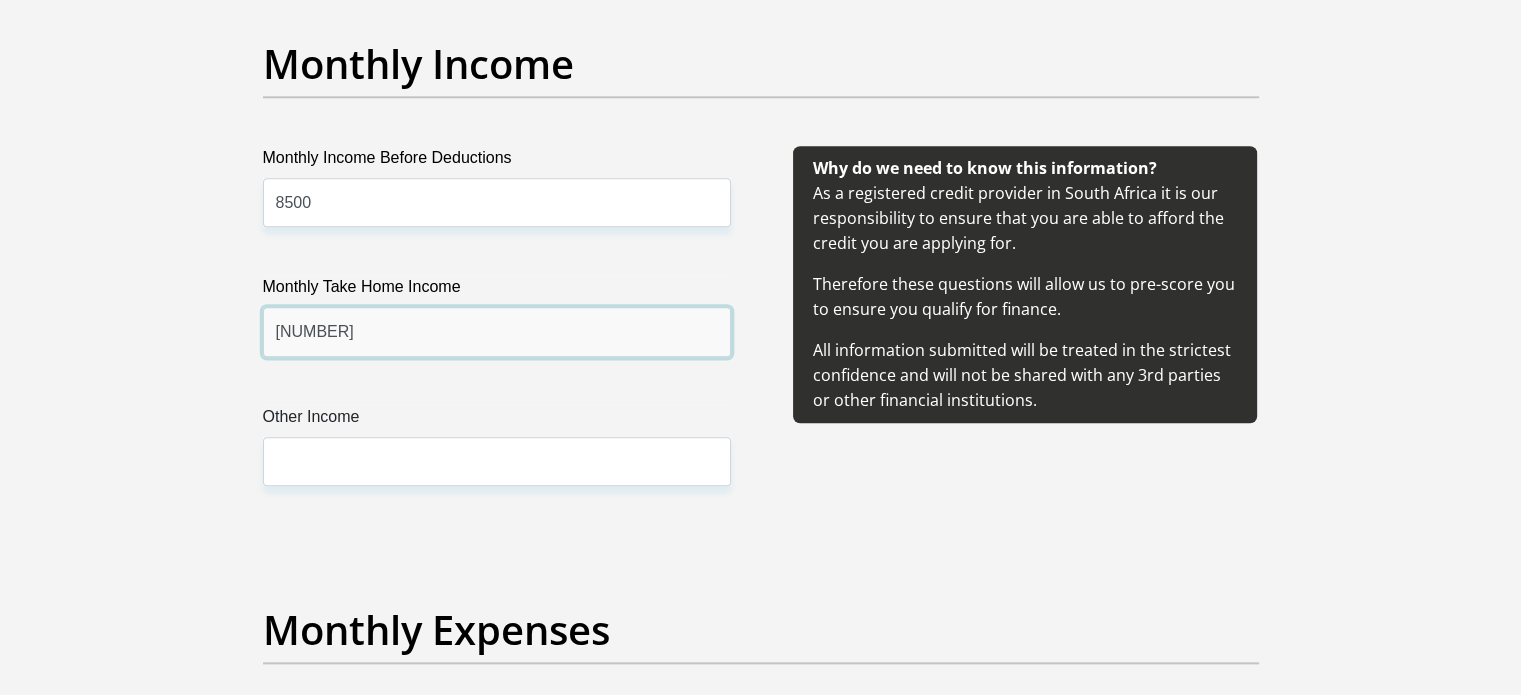type on "[NUMBER]" 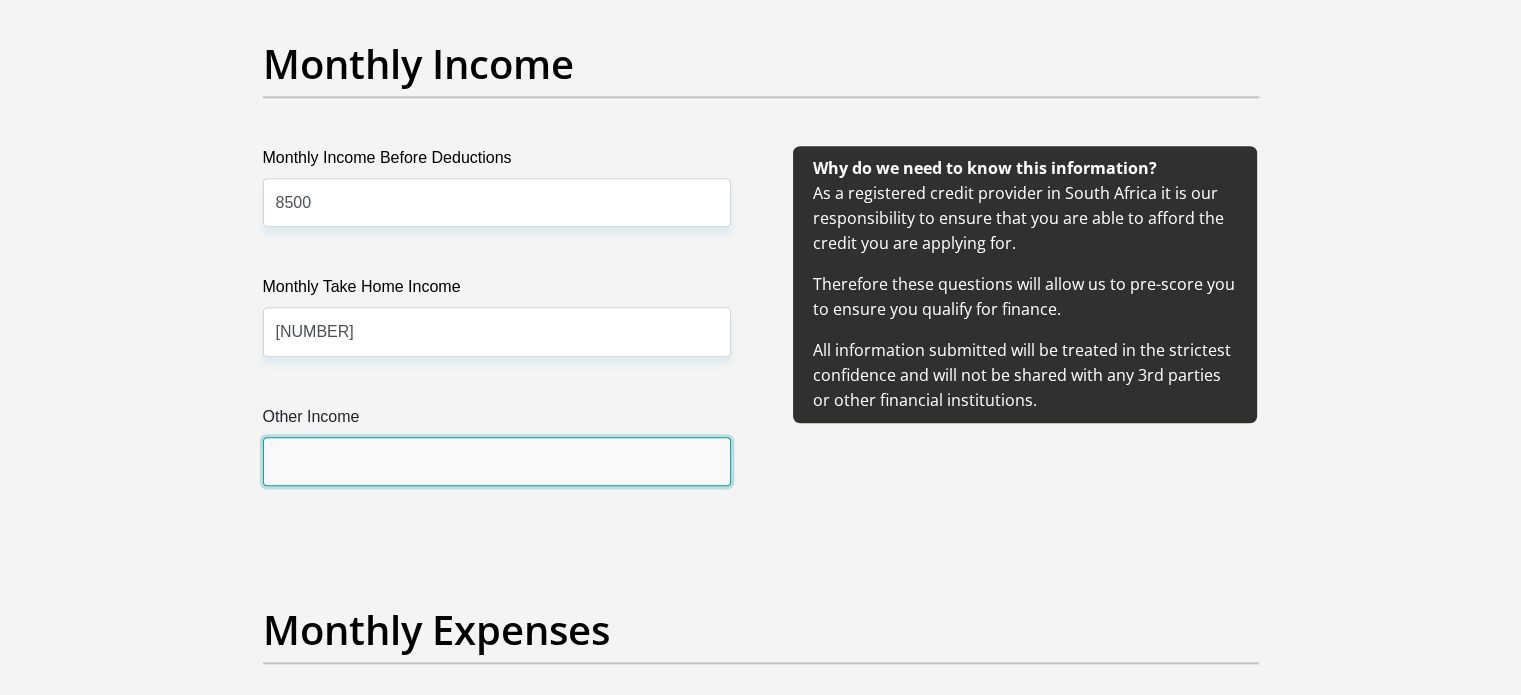 click on "Other Income" at bounding box center (497, 461) 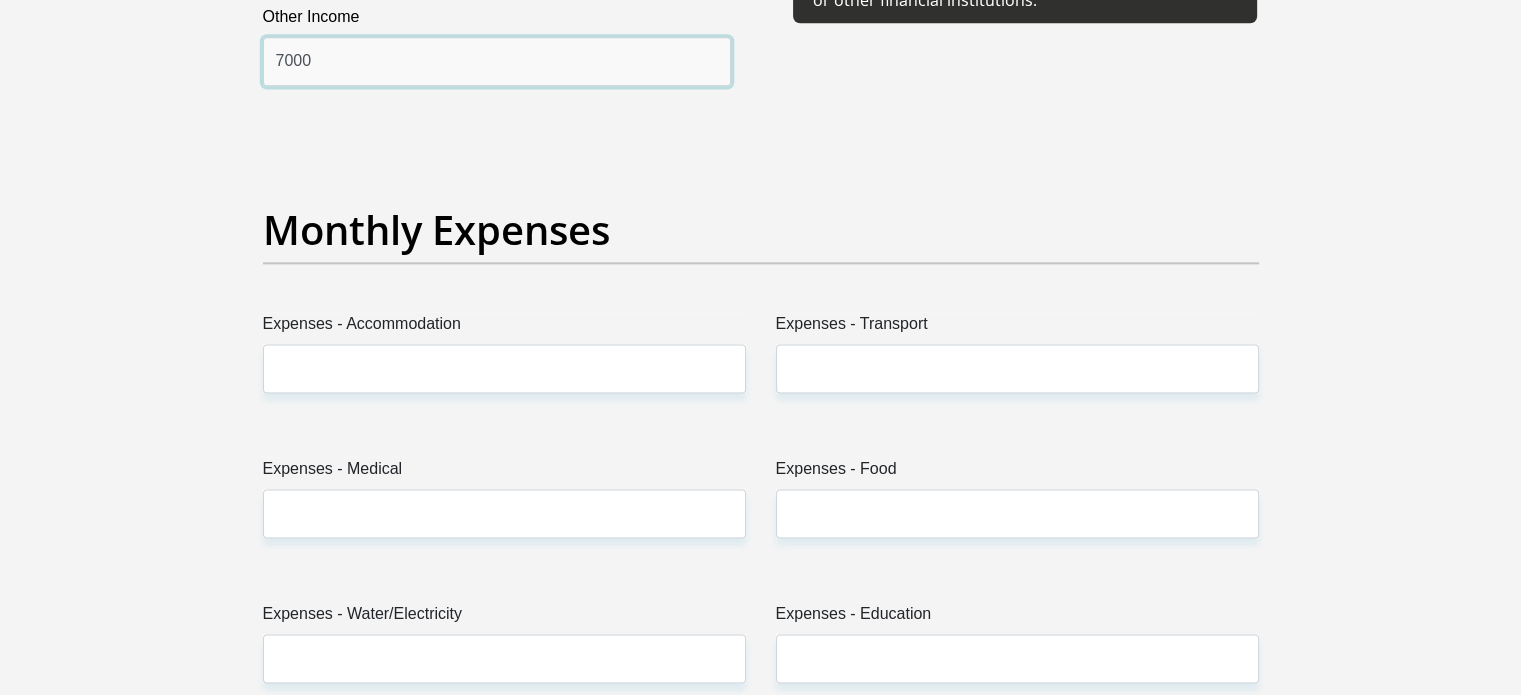 scroll, scrollTop: 2800, scrollLeft: 0, axis: vertical 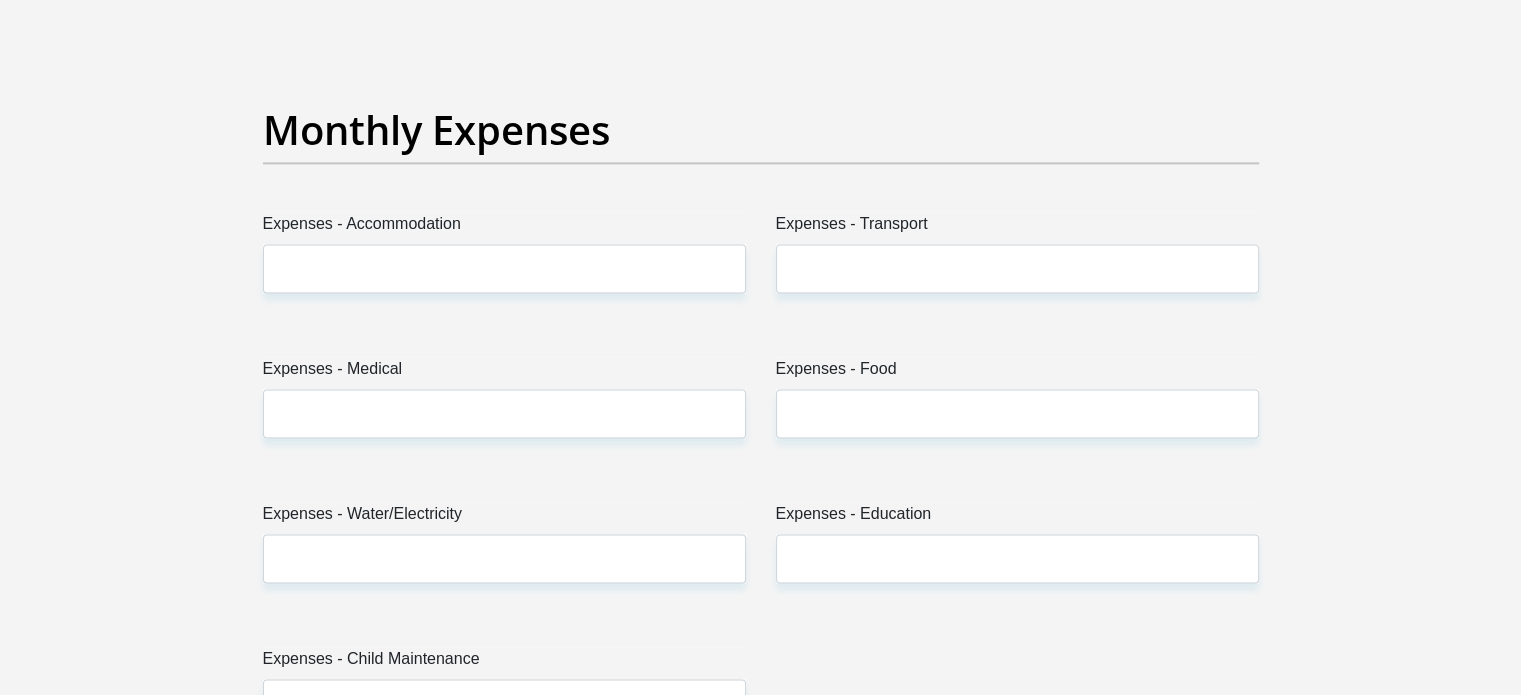 type on "7000" 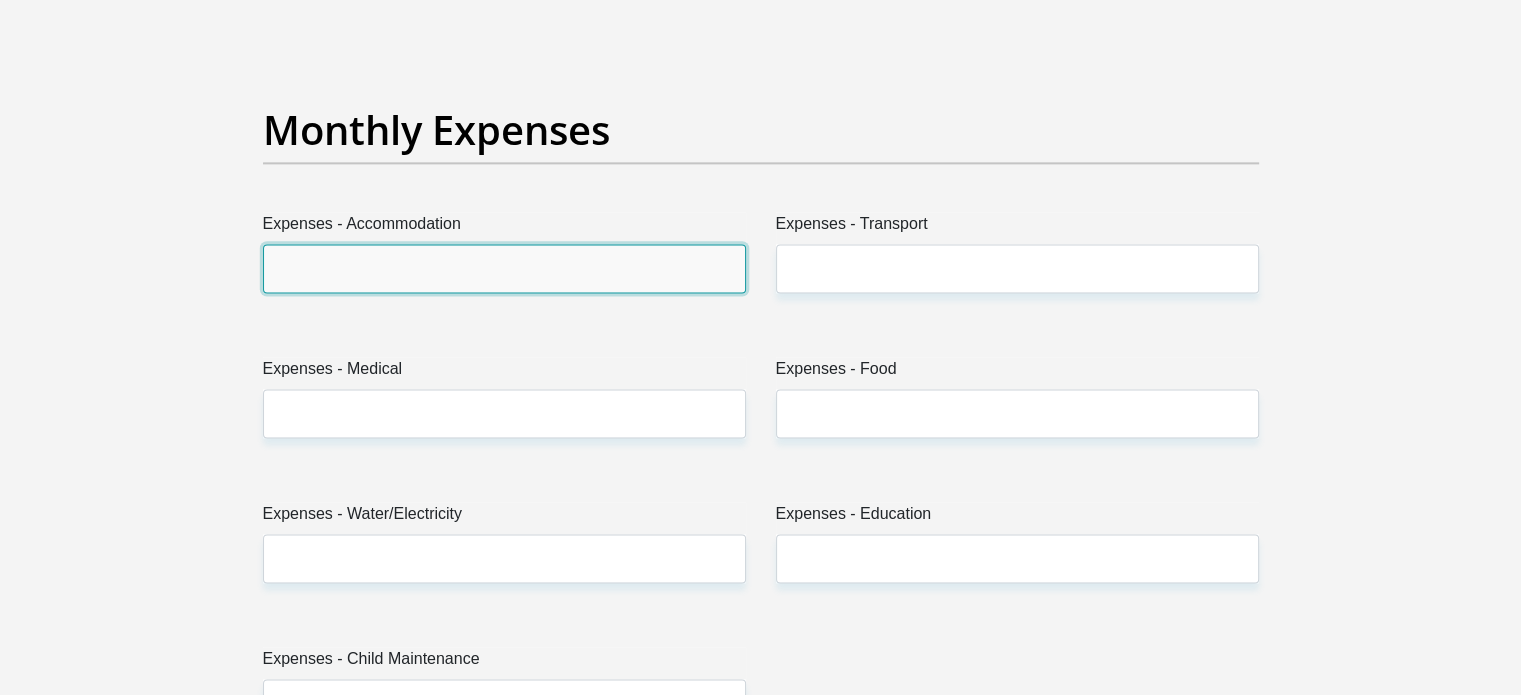 click on "Expenses - Accommodation" at bounding box center (504, 268) 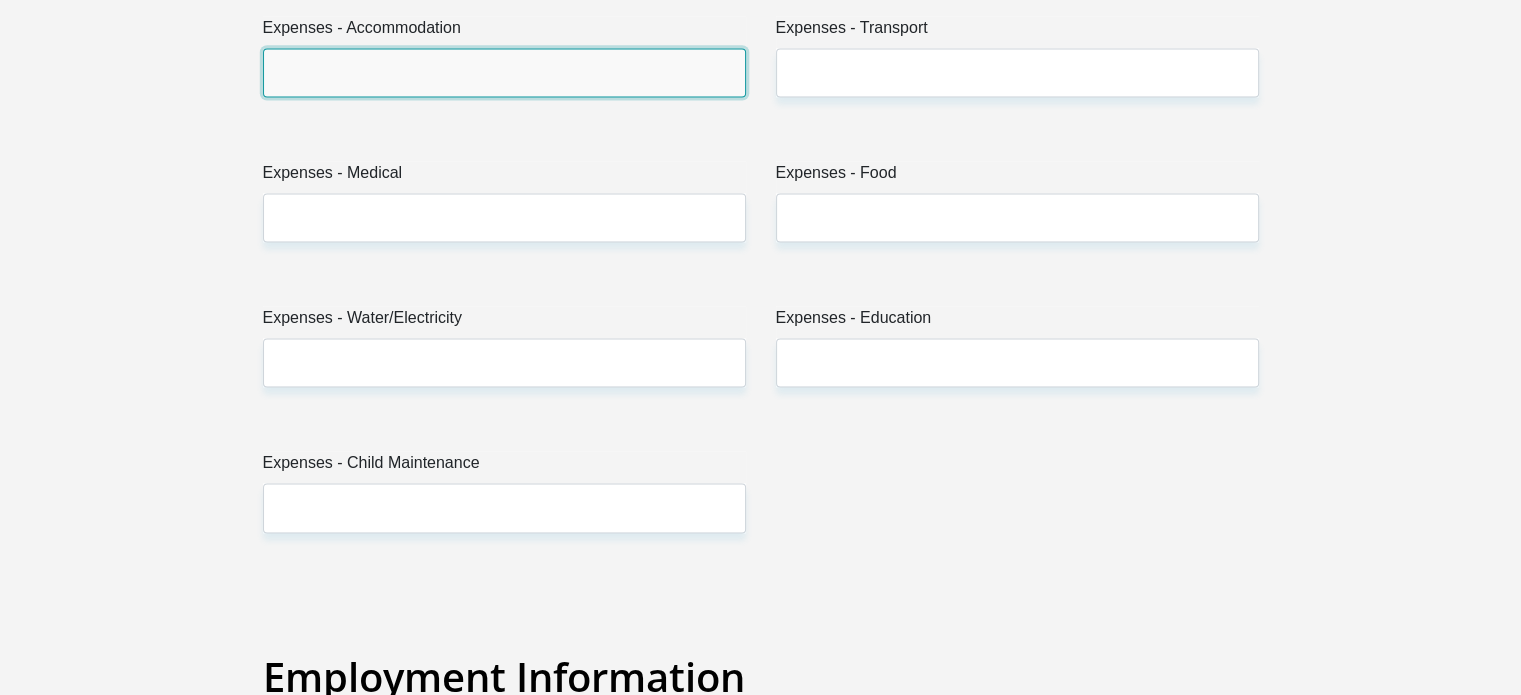 scroll, scrollTop: 3000, scrollLeft: 0, axis: vertical 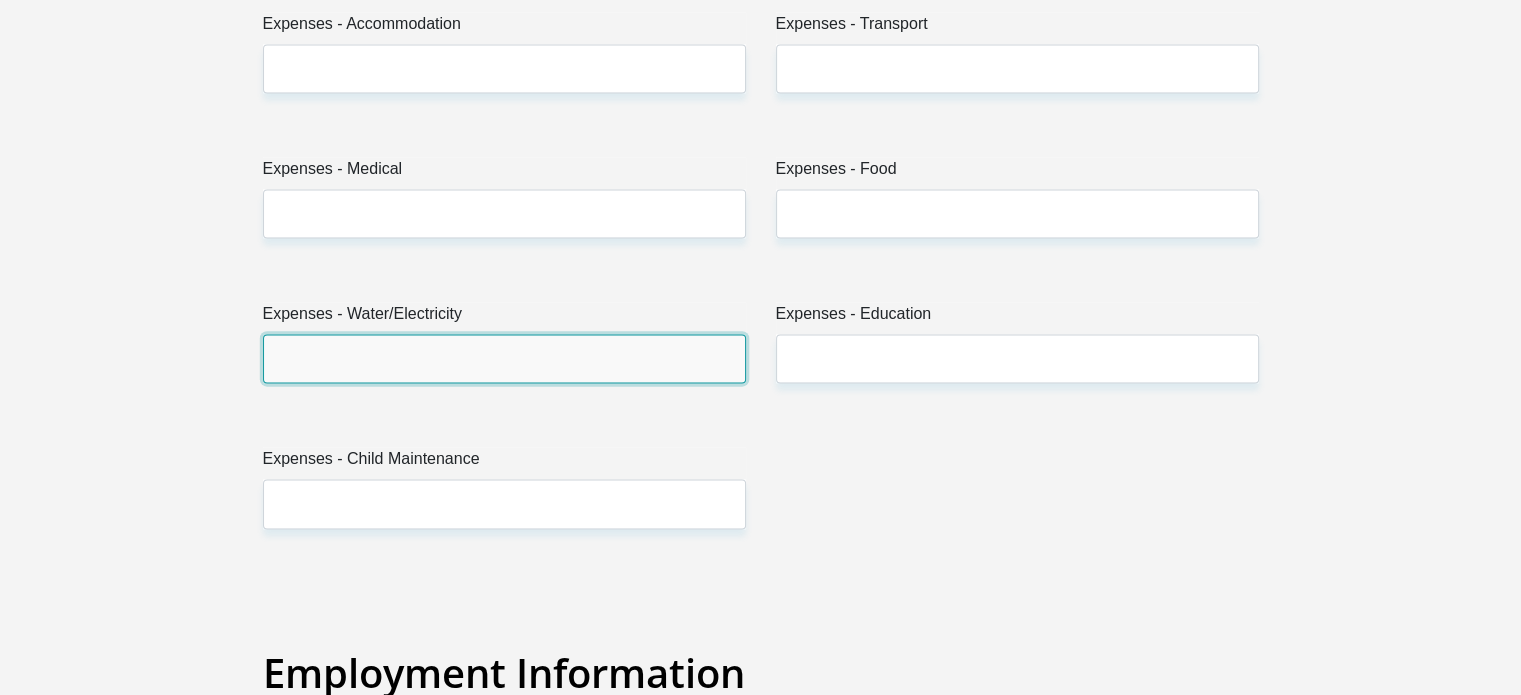 click on "Expenses - Water/Electricity" at bounding box center (504, 358) 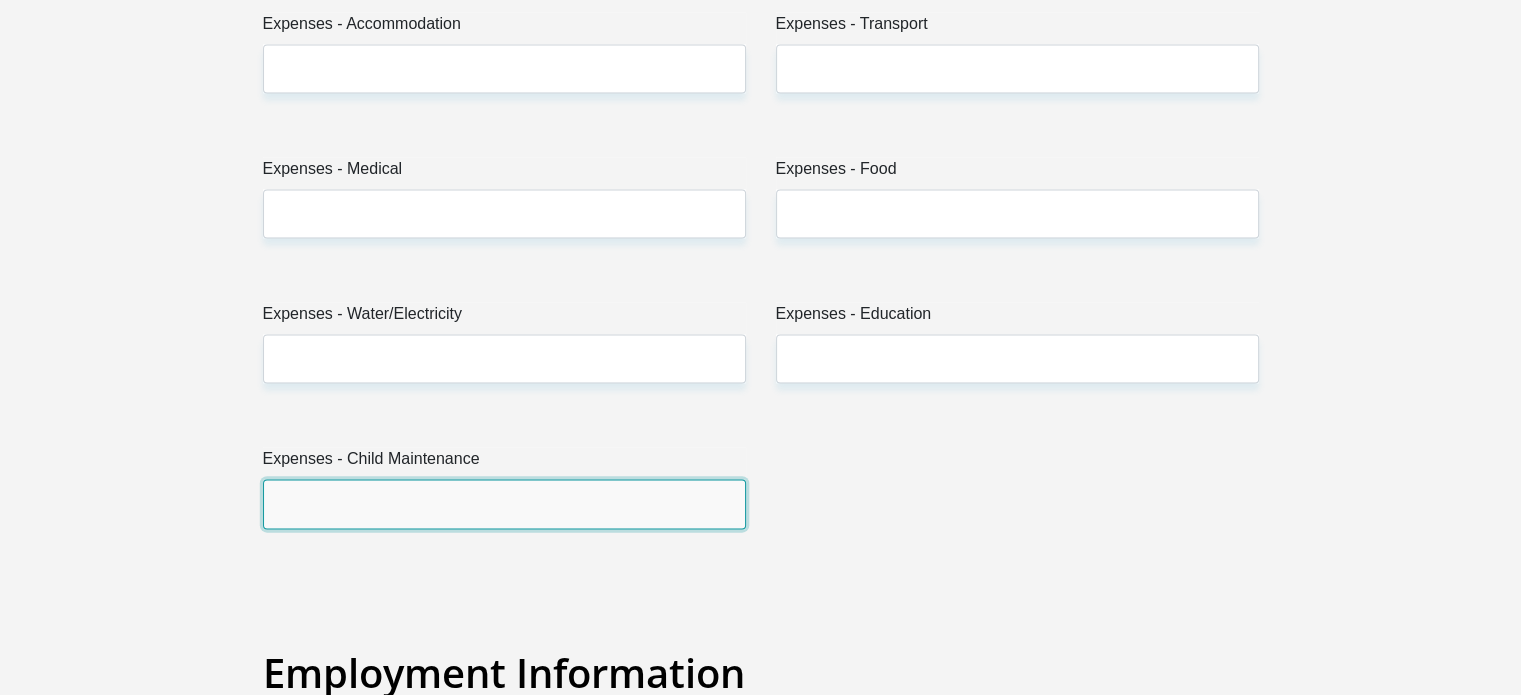 click on "Expenses - Child Maintenance" at bounding box center [504, 503] 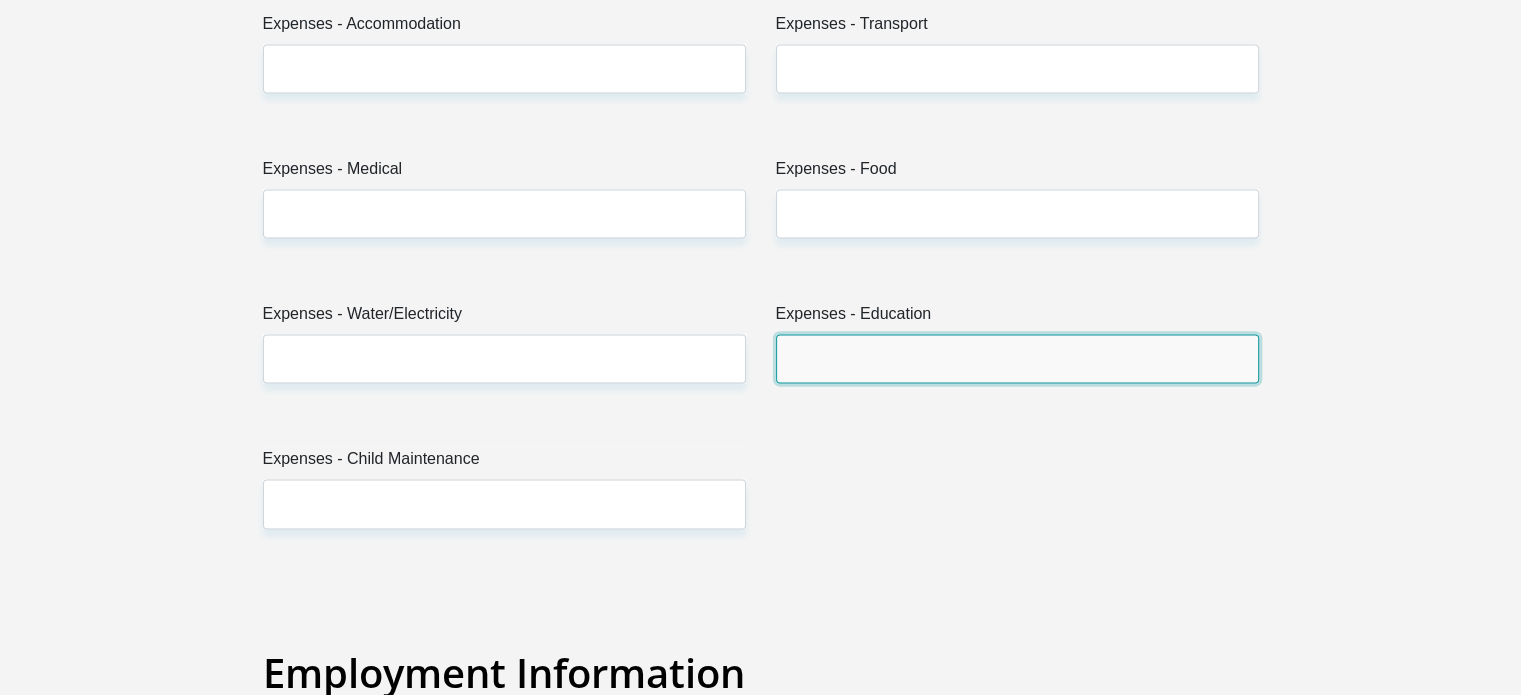 click on "Expenses - Education" at bounding box center [1017, 358] 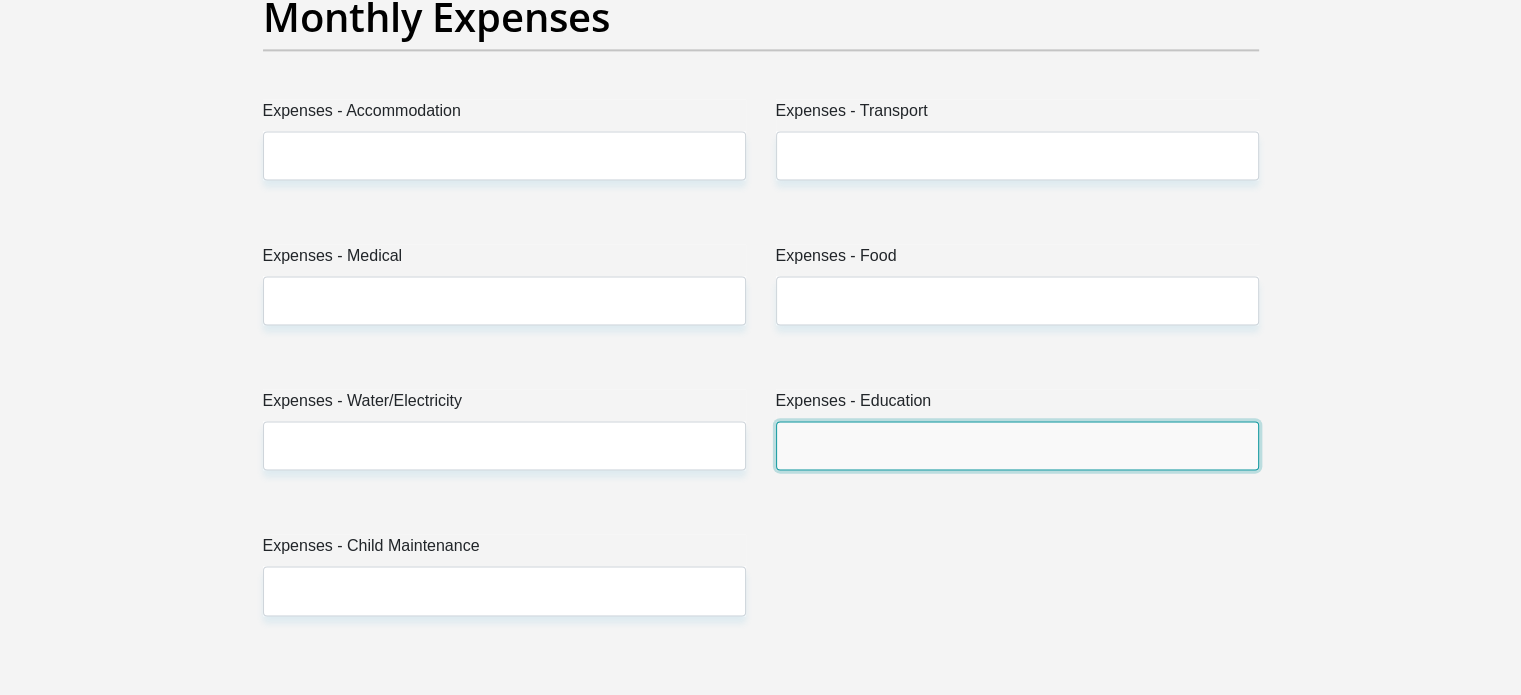 scroll, scrollTop: 2700, scrollLeft: 0, axis: vertical 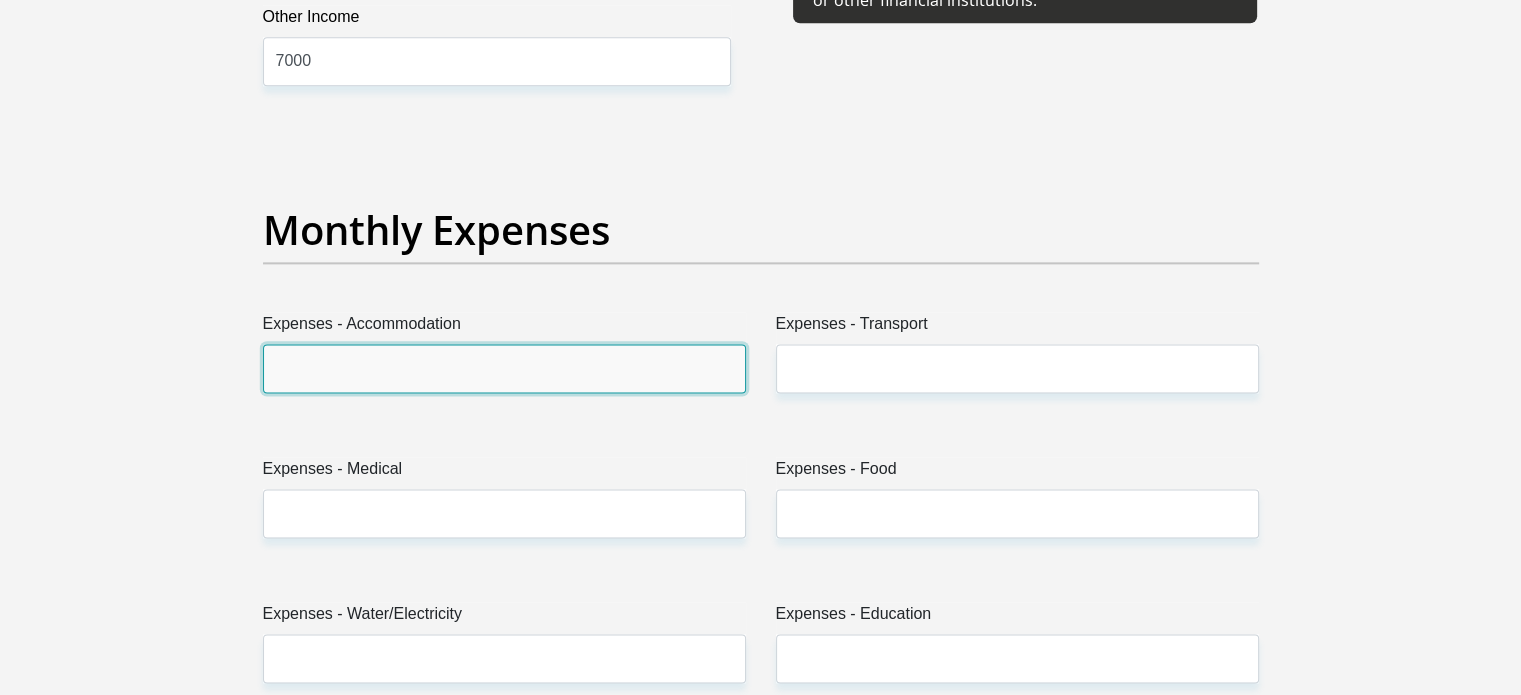 click on "Expenses - Accommodation" at bounding box center [504, 368] 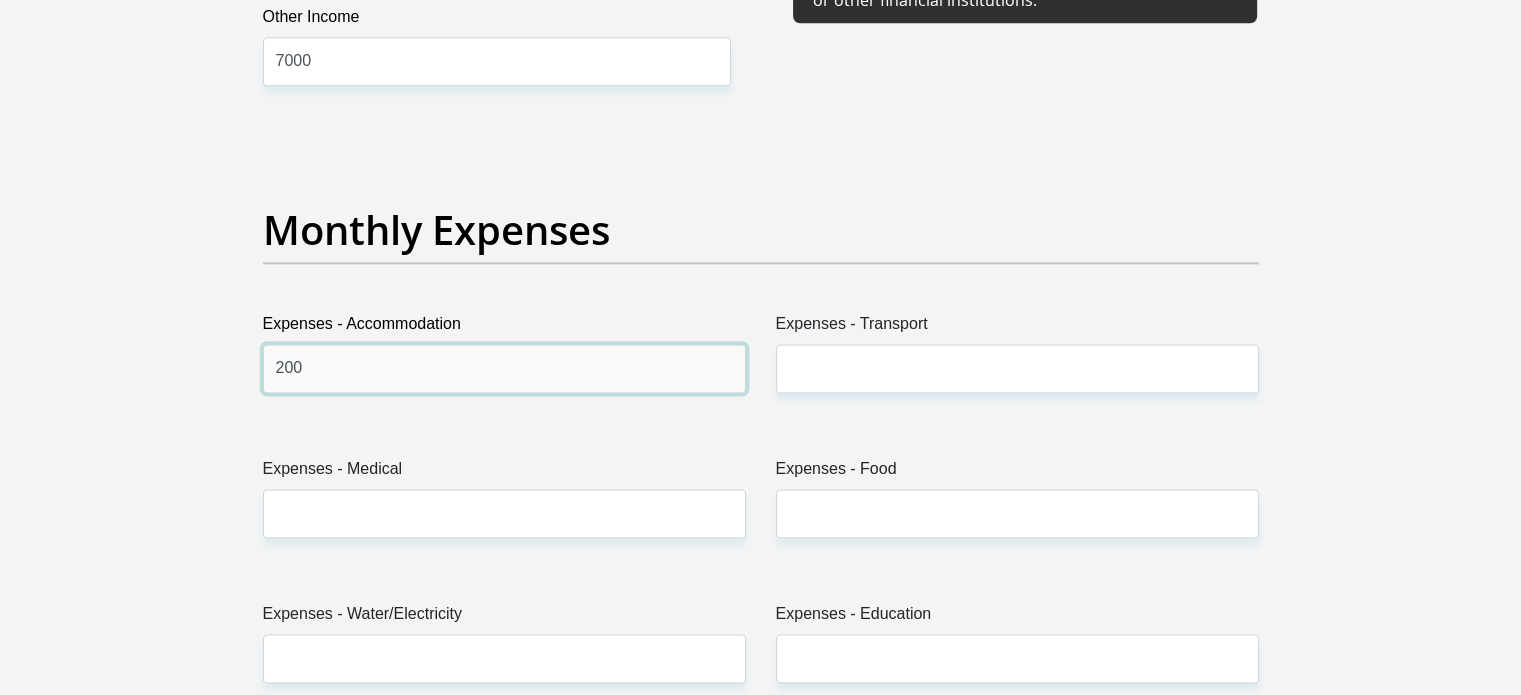 type on "200" 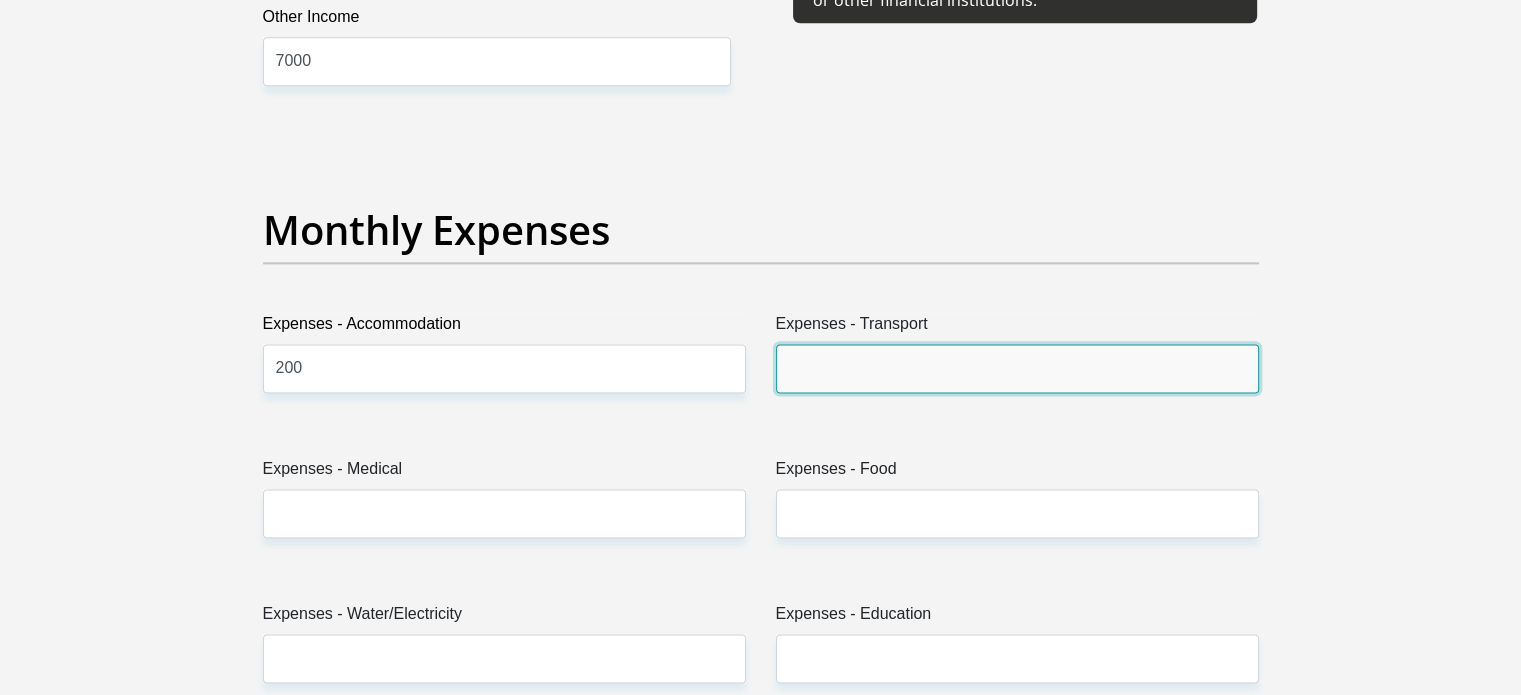 click on "Expenses - Transport" at bounding box center (1017, 368) 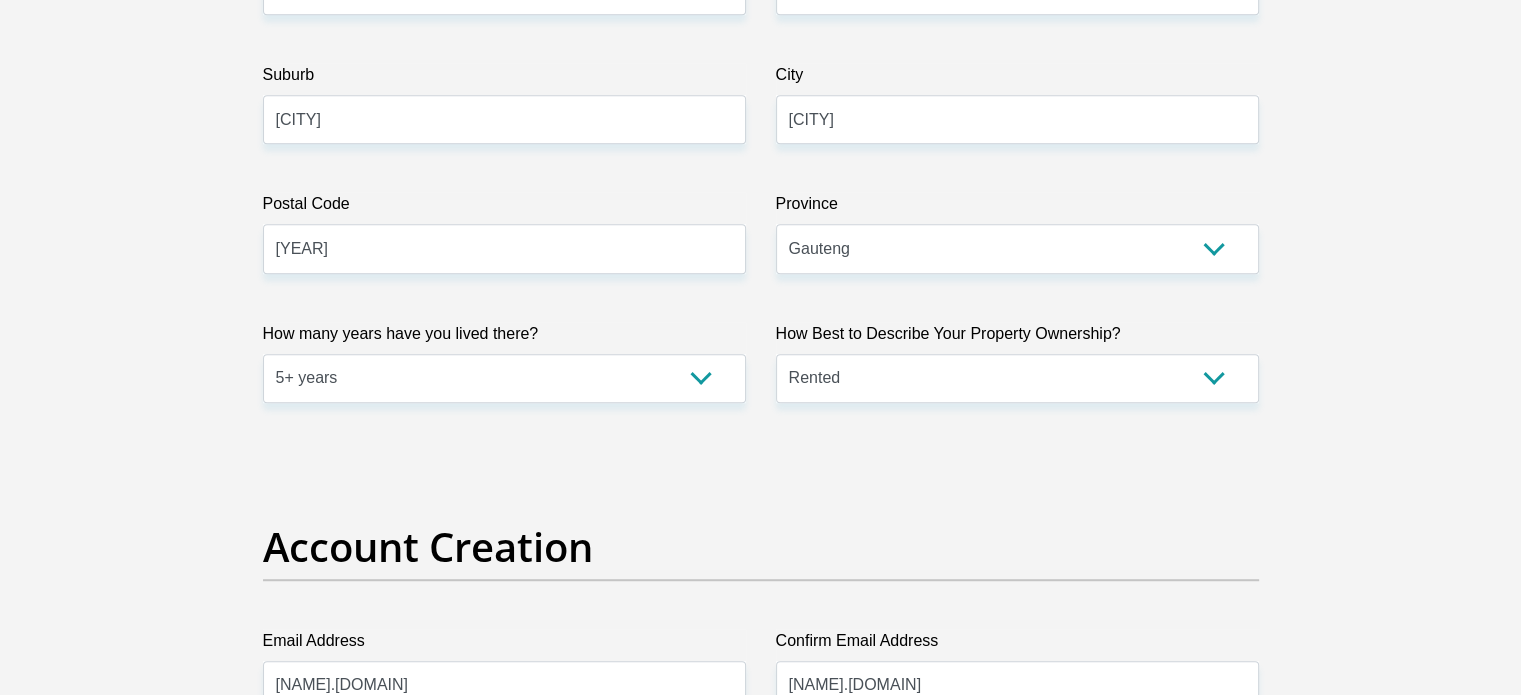 scroll, scrollTop: 1200, scrollLeft: 0, axis: vertical 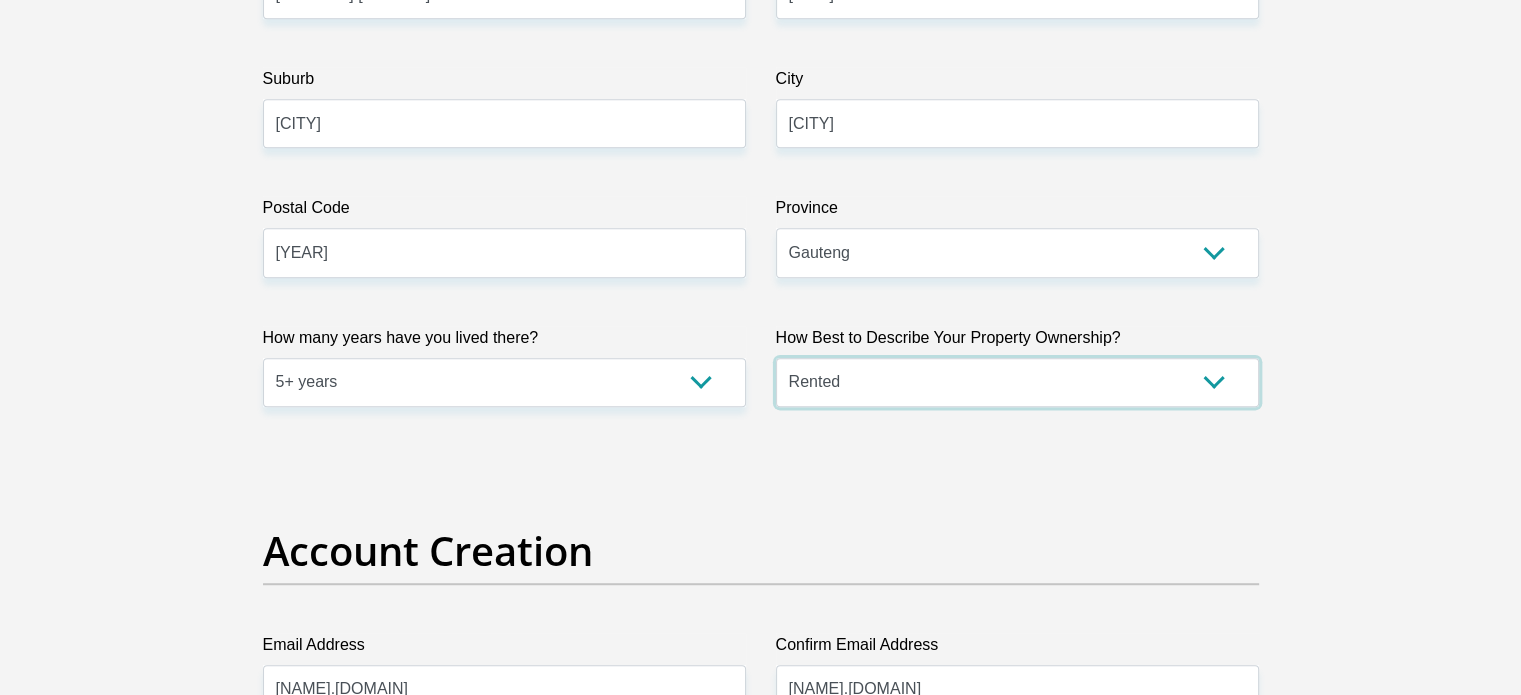 click on "Owned
Rented
Family Owned
Company Dwelling" at bounding box center [1017, 382] 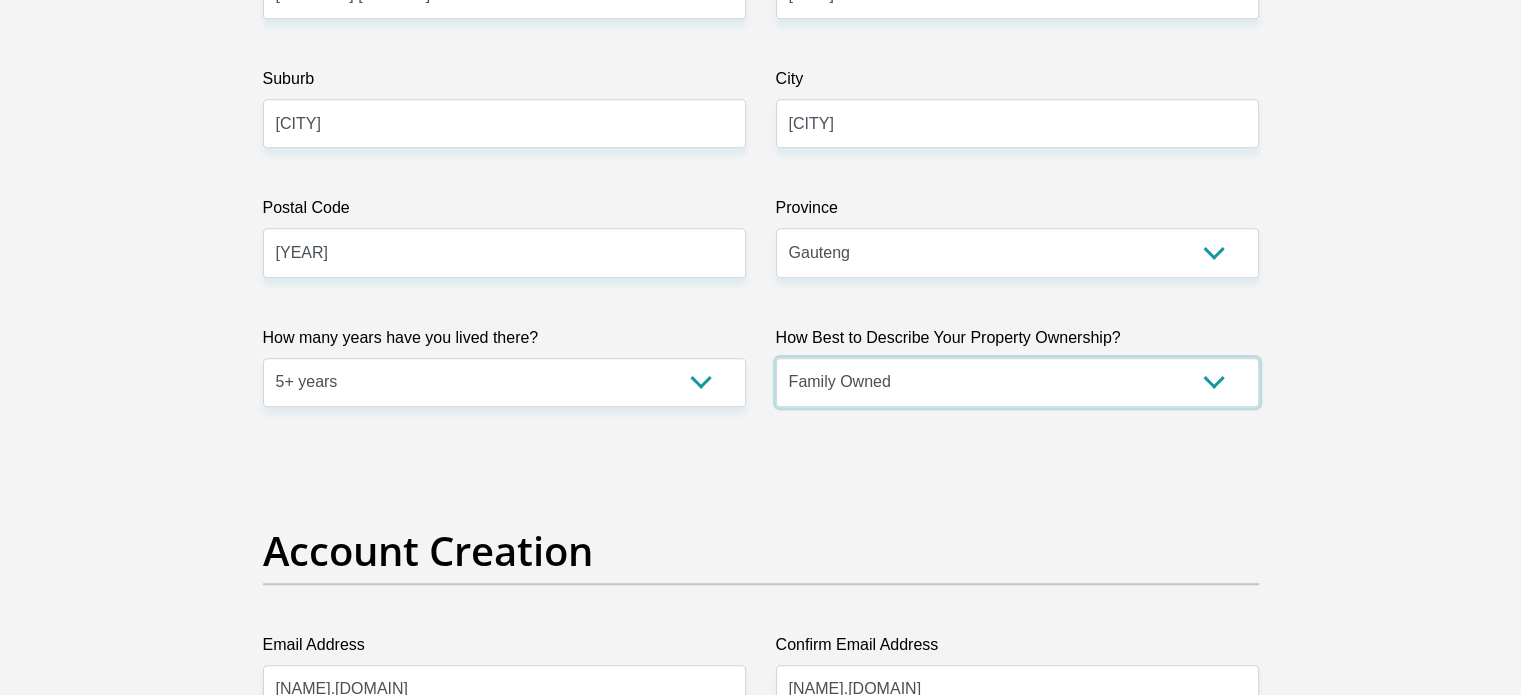 click on "Owned
Rented
Family Owned
Company Dwelling" at bounding box center [1017, 382] 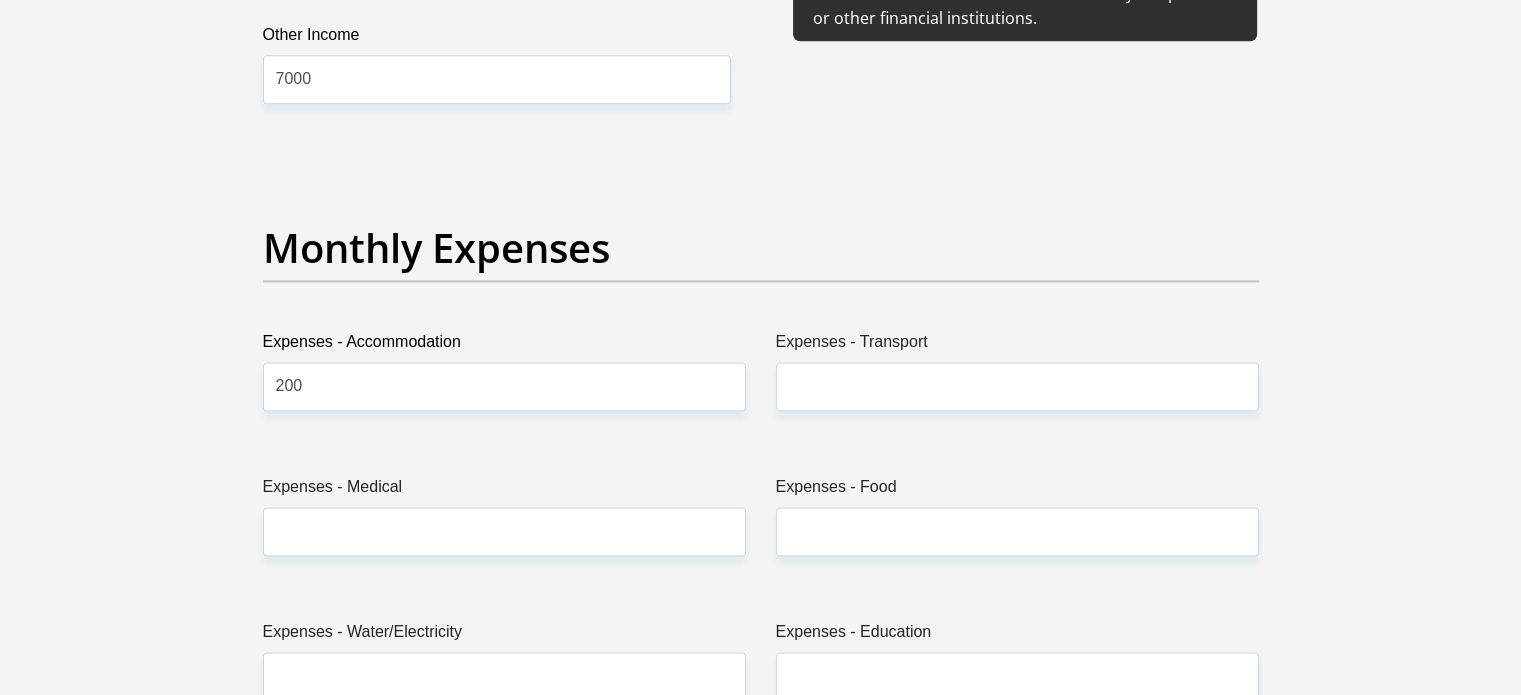 scroll, scrollTop: 2800, scrollLeft: 0, axis: vertical 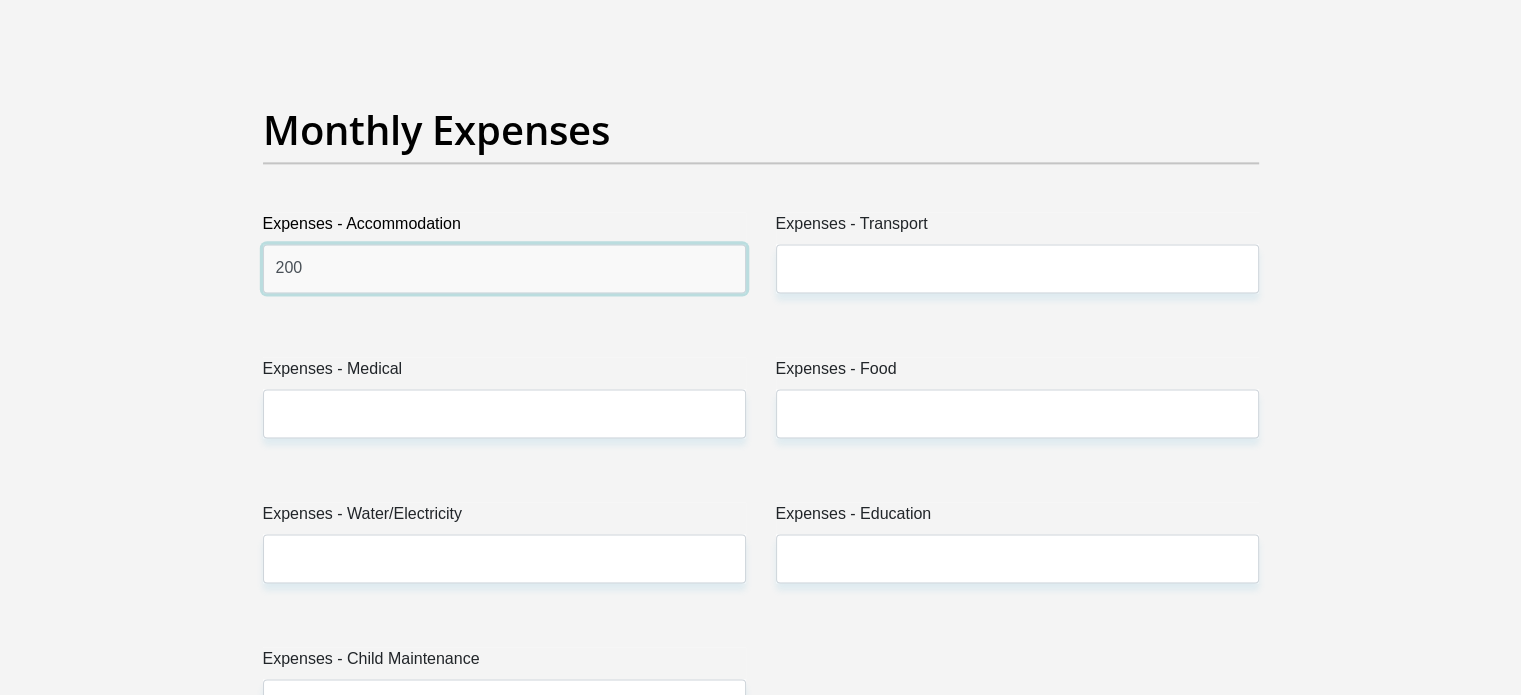 click on "200" at bounding box center [504, 268] 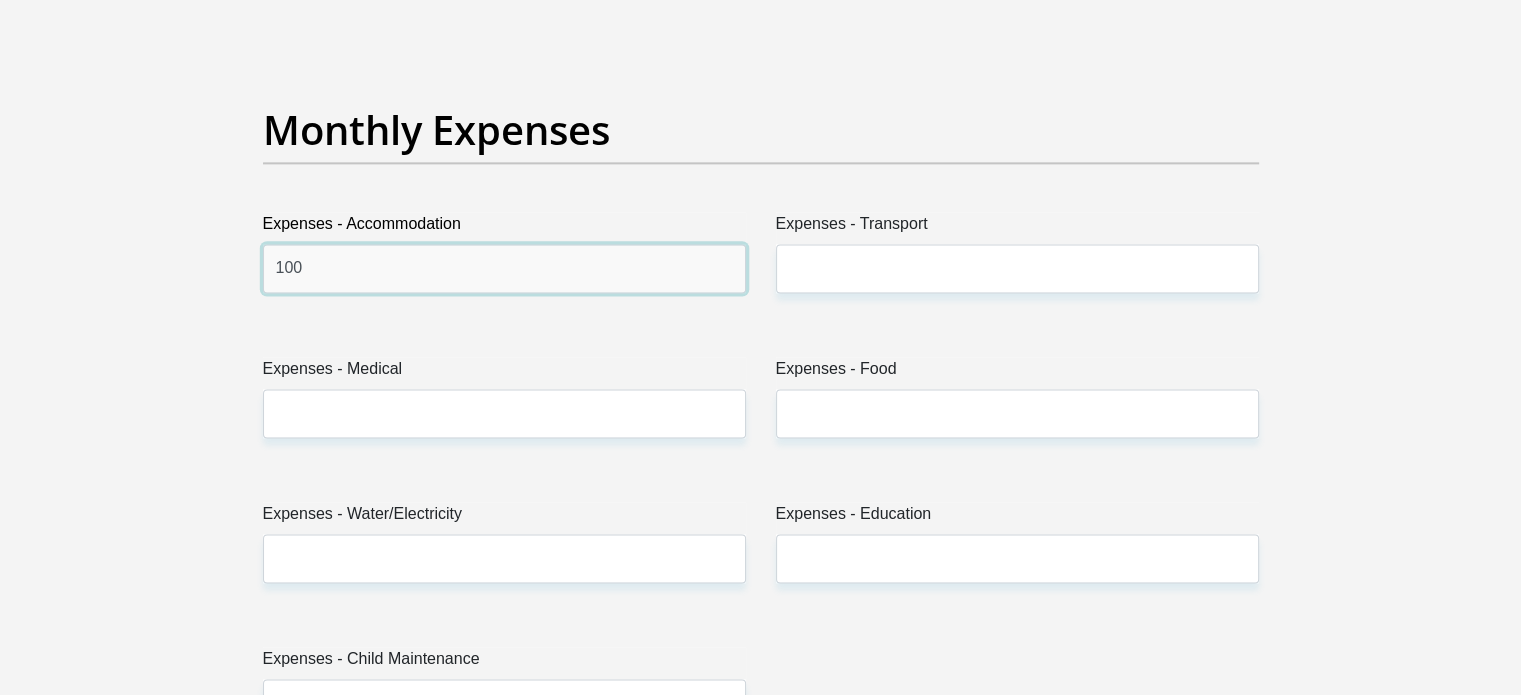 type on "100" 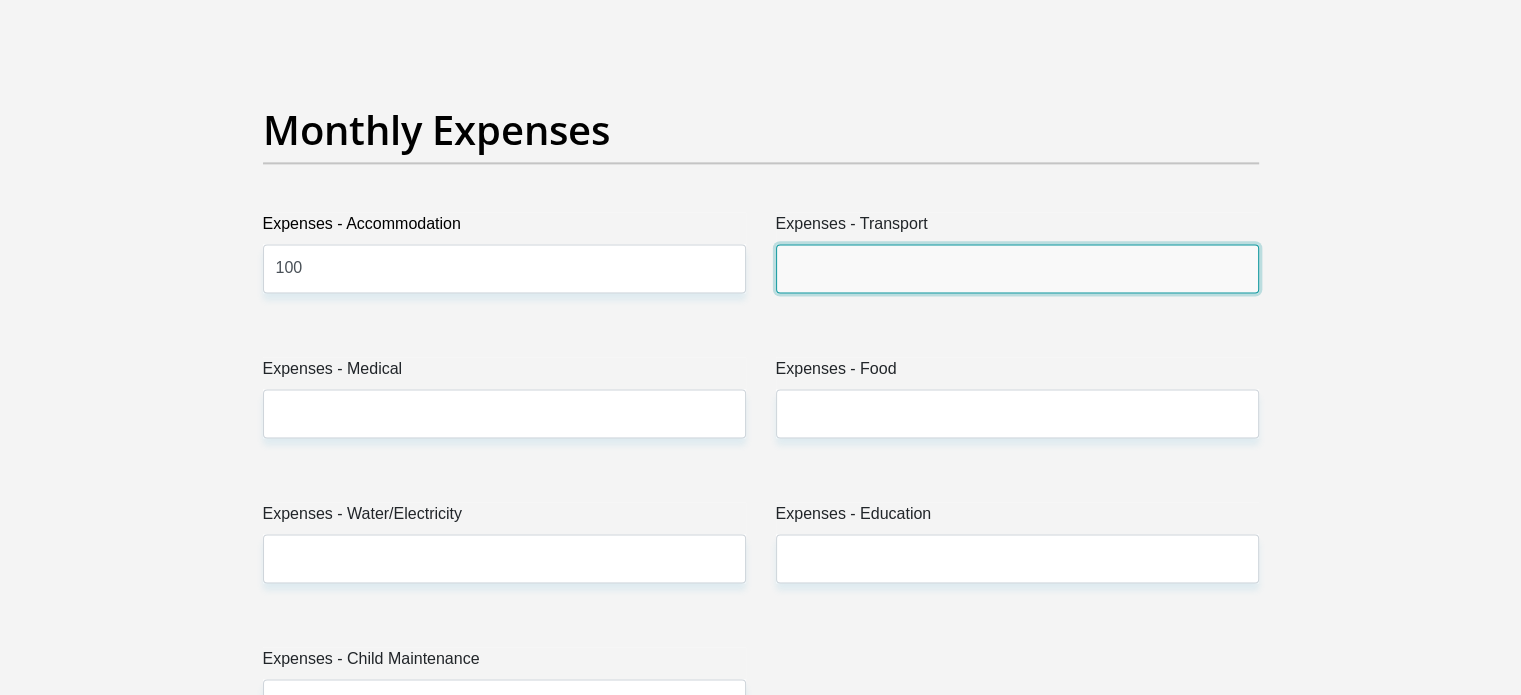 click on "Expenses - Transport" at bounding box center (1017, 268) 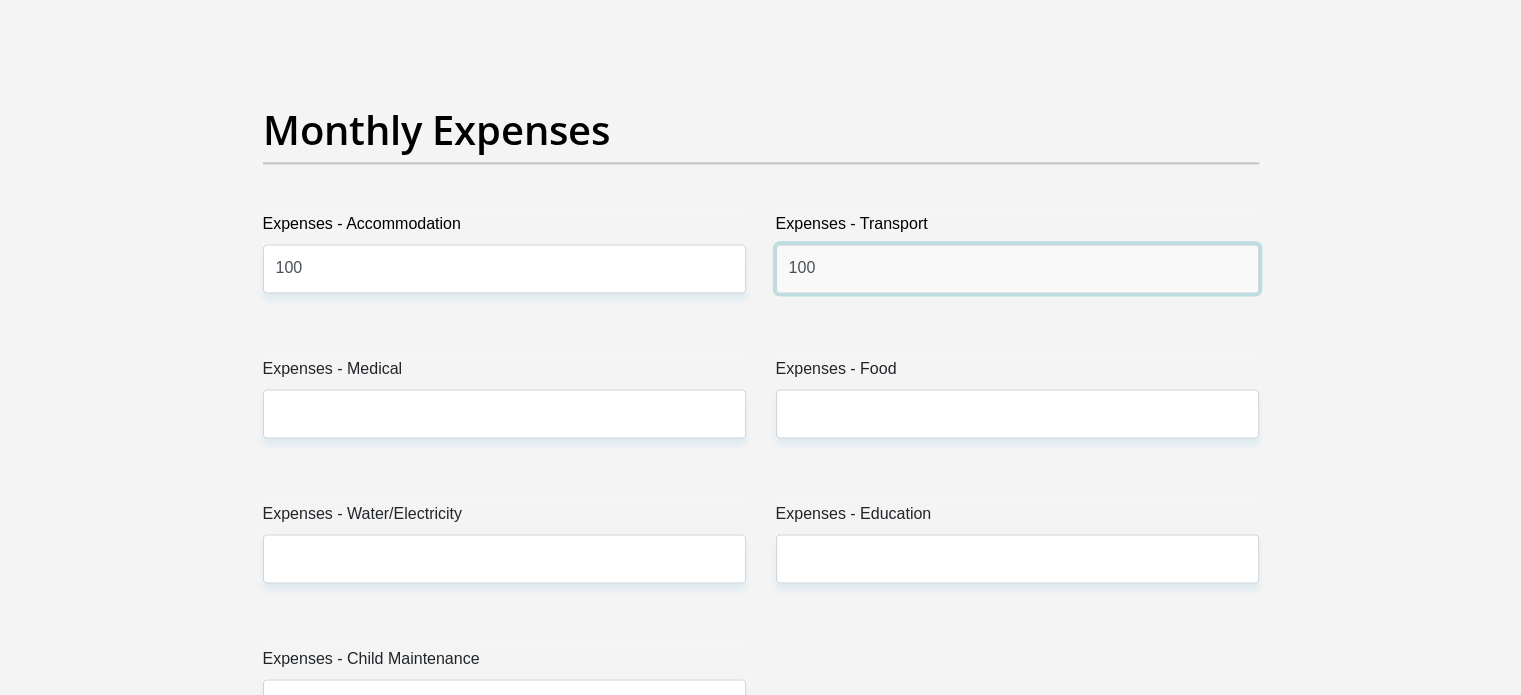 type on "100" 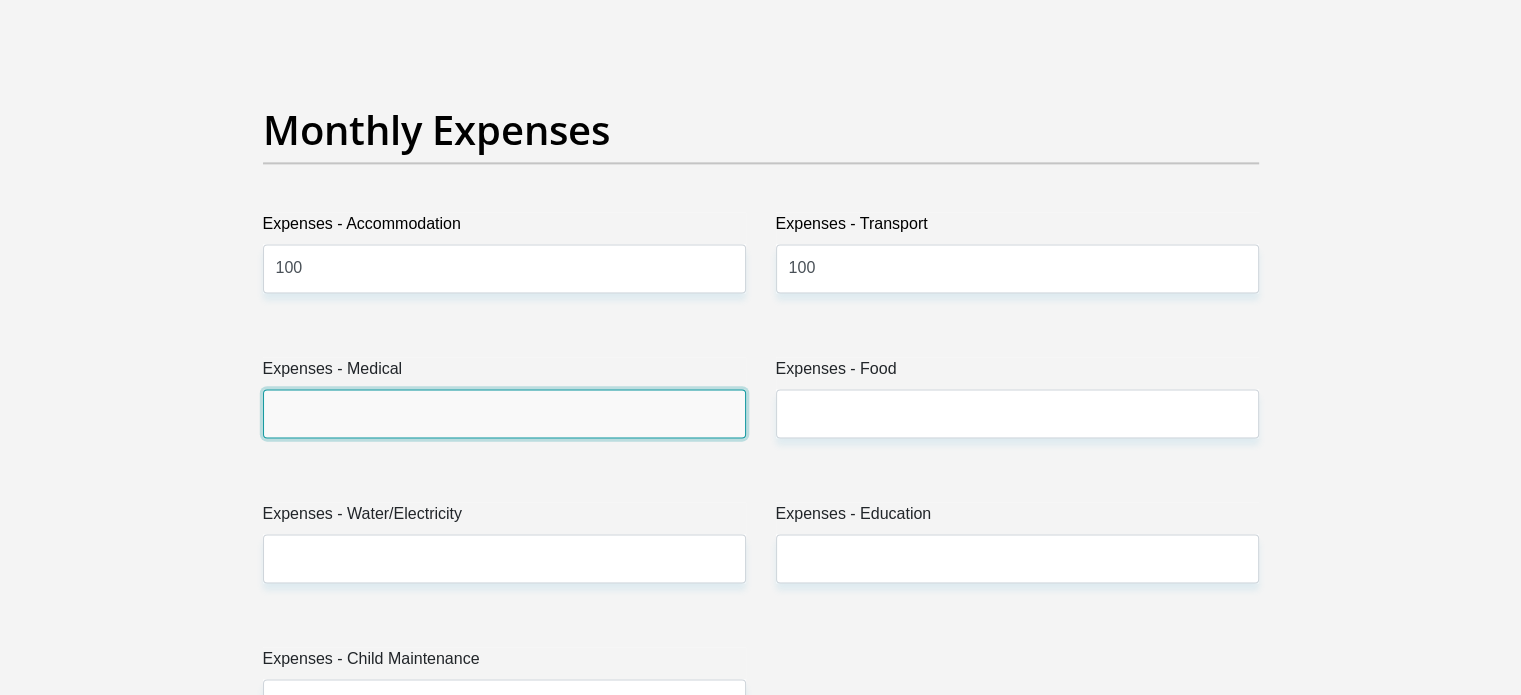 click on "Expenses - Medical" at bounding box center (504, 413) 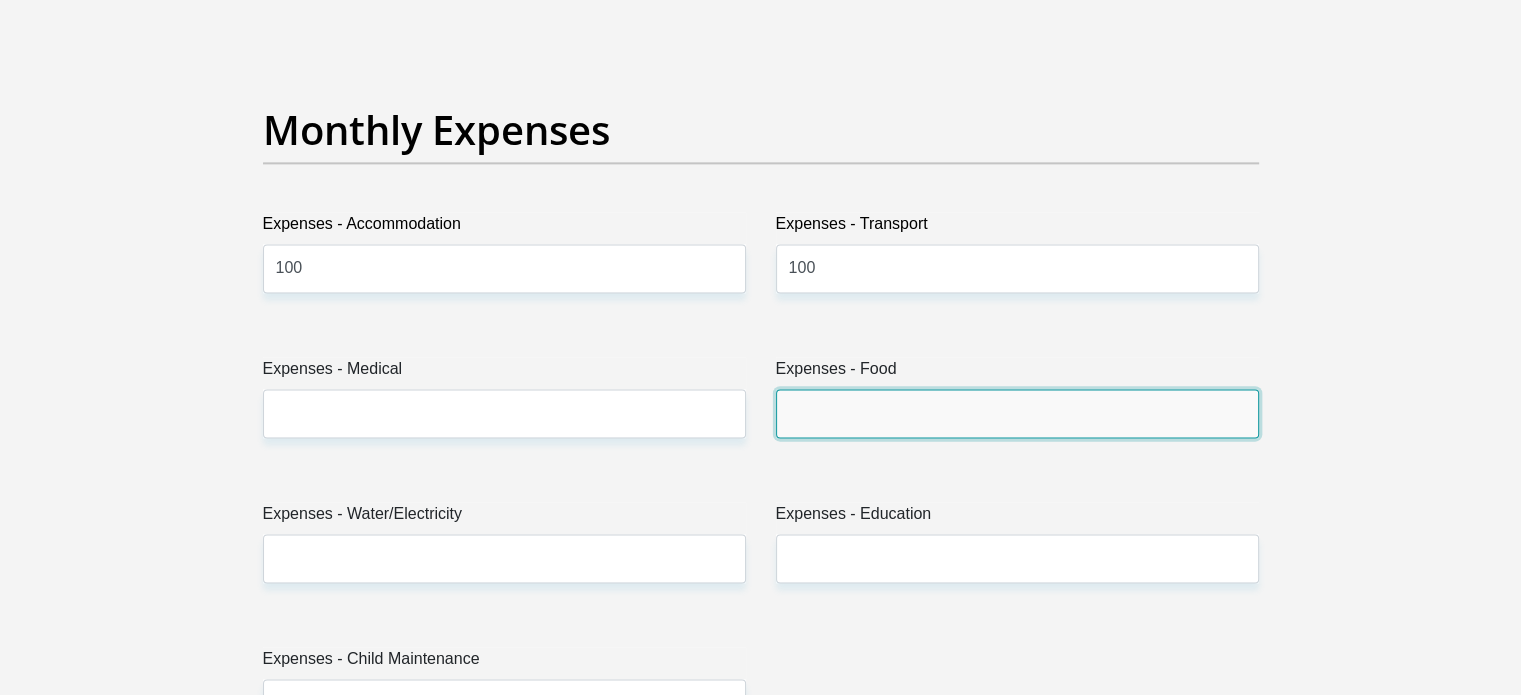 click on "Expenses - Food" at bounding box center [1017, 413] 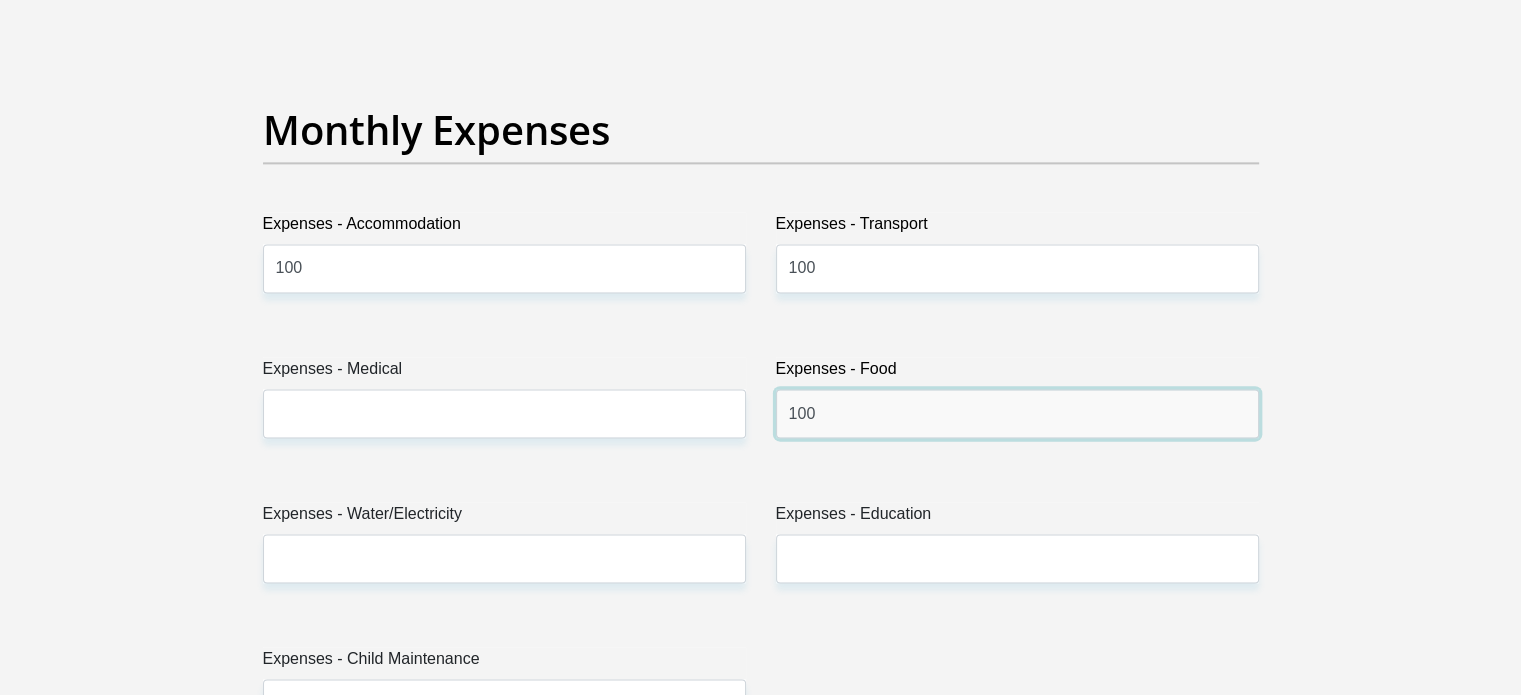 type on "100" 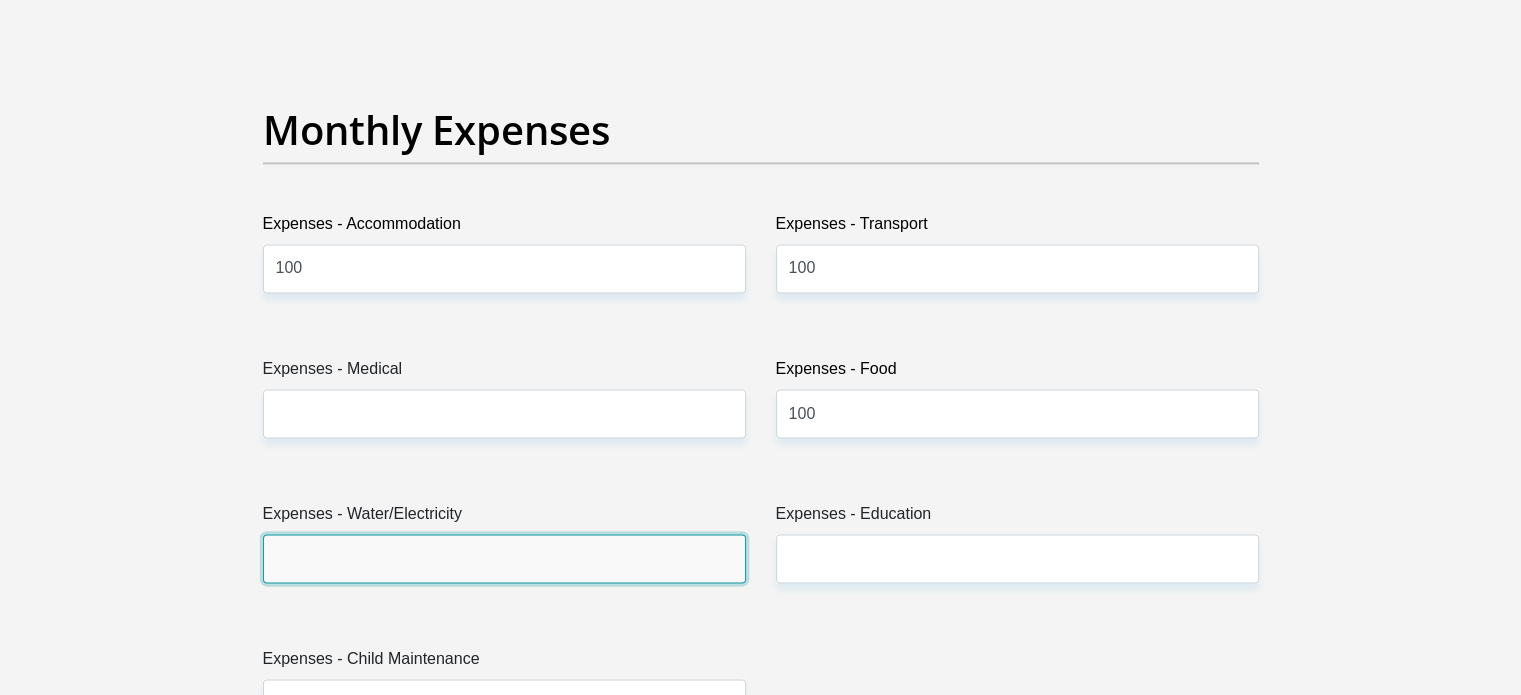 click on "Expenses - Water/Electricity" at bounding box center [504, 558] 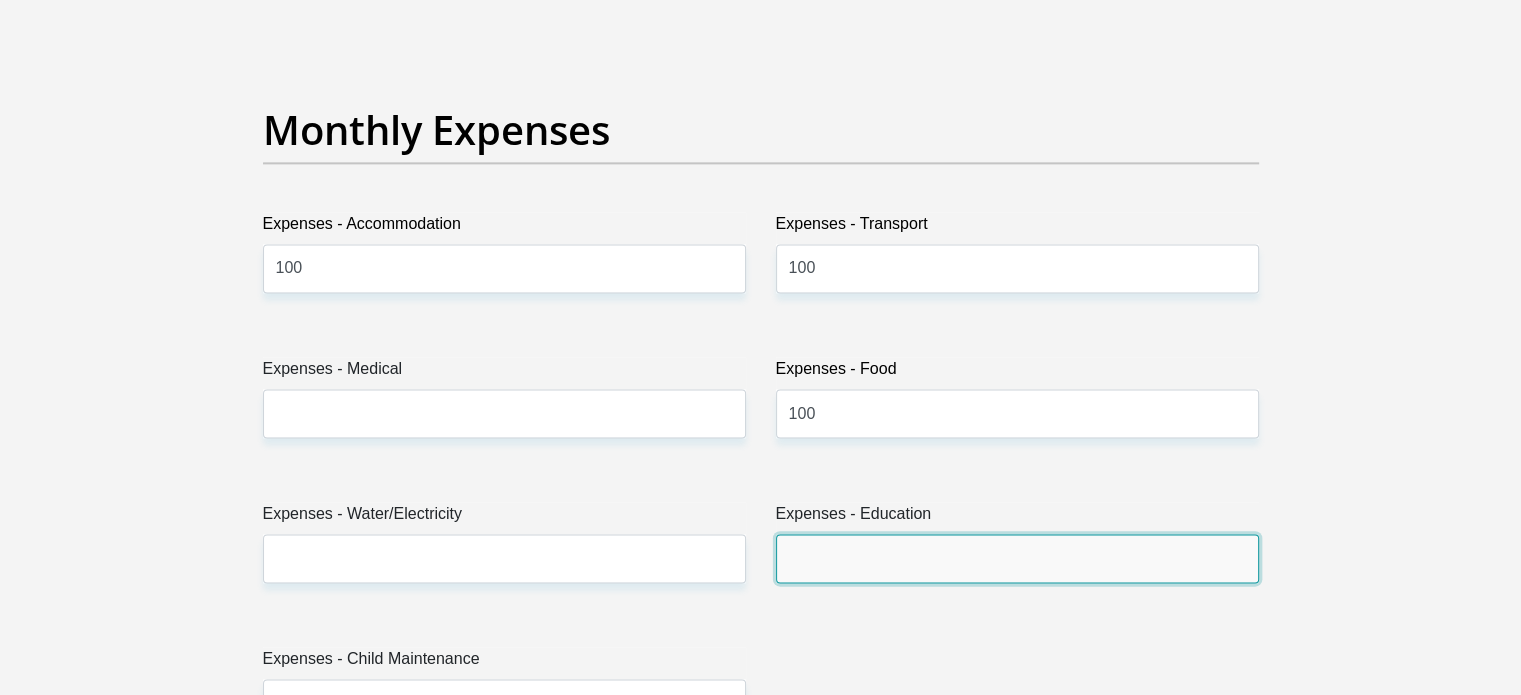 click on "Expenses - Education" at bounding box center [1017, 558] 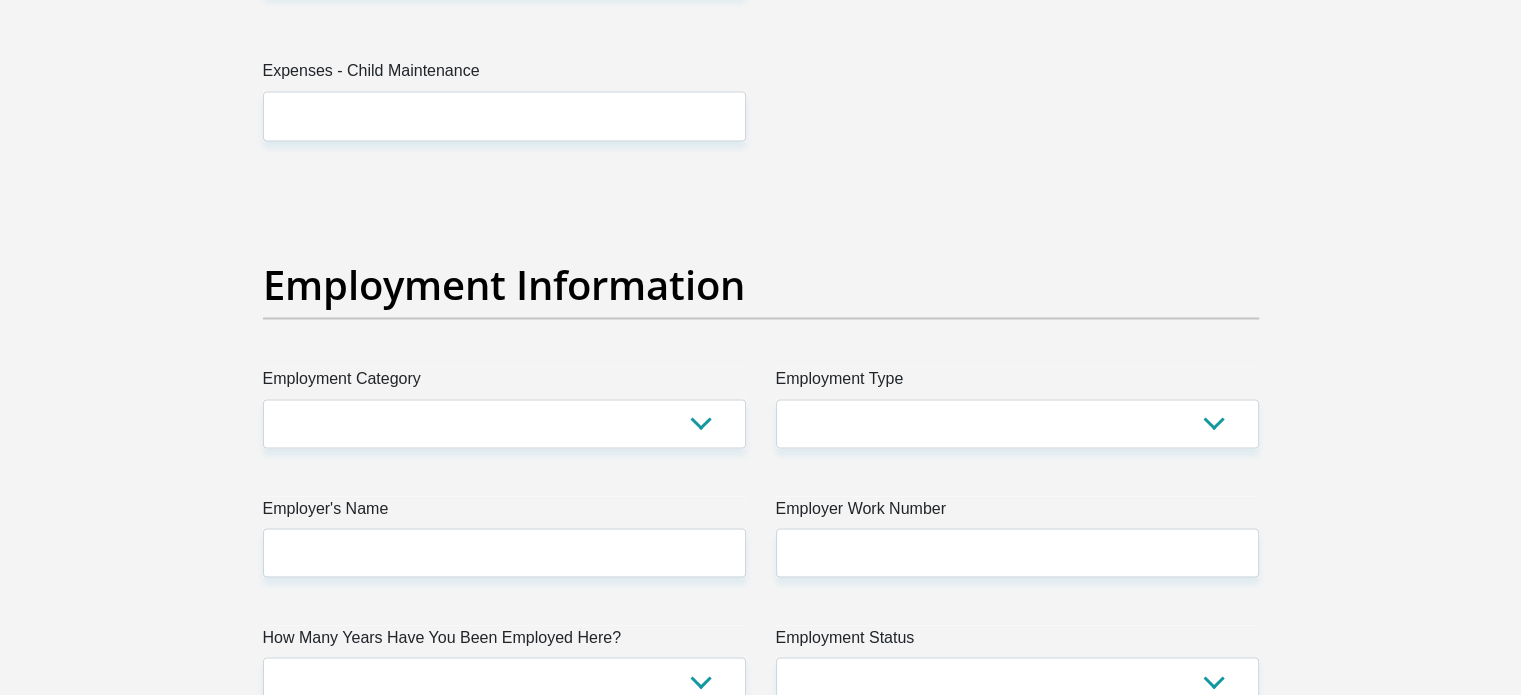 scroll, scrollTop: 3400, scrollLeft: 0, axis: vertical 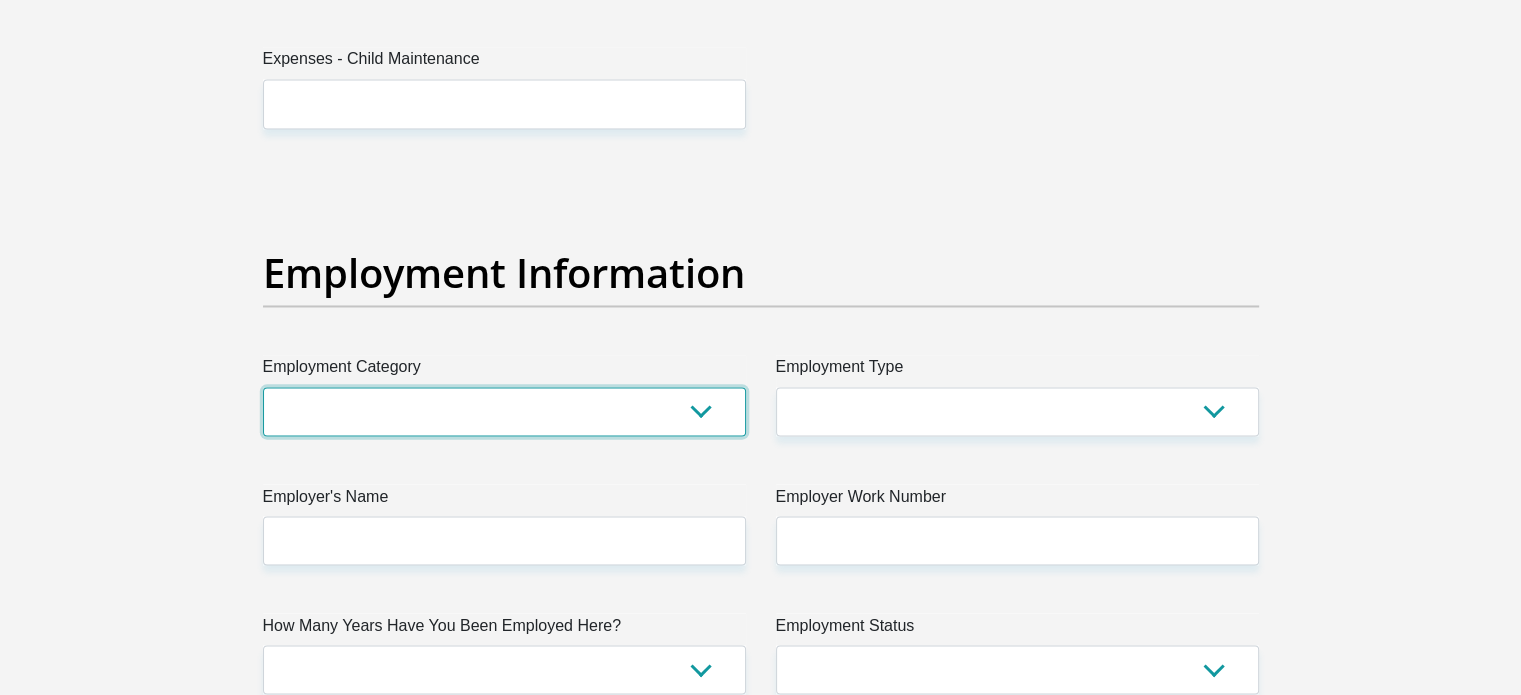 click on "AGRICULTURE
ALCOHOL & TOBACCO
CONSTRUCTION MATERIALS
METALLURGY
EQUIPMENT FOR RENEWABLE ENERGY
SPECIALIZED CONTRACTORS
CAR
GAMING (INCL. INTERNET
OTHER WHOLESALE
UNLICENSED PHARMACEUTICALS
CURRENCY EXCHANGE HOUSES
OTHER FINANCIAL INSTITUTIONS & INSURANCE
REAL ESTATE AGENTS
OIL & GAS
OTHER MATERIALS (E.G. IRON ORE)
PRECIOUS STONES & PRECIOUS METALS
POLITICAL ORGANIZATIONS
RELIGIOUS ORGANIZATIONS(NOT SECTS)
ACTI. HAVING BUSINESS DEAL WITH PUBLIC ADMINISTRATION
LAUNDROMATS" at bounding box center (504, 411) 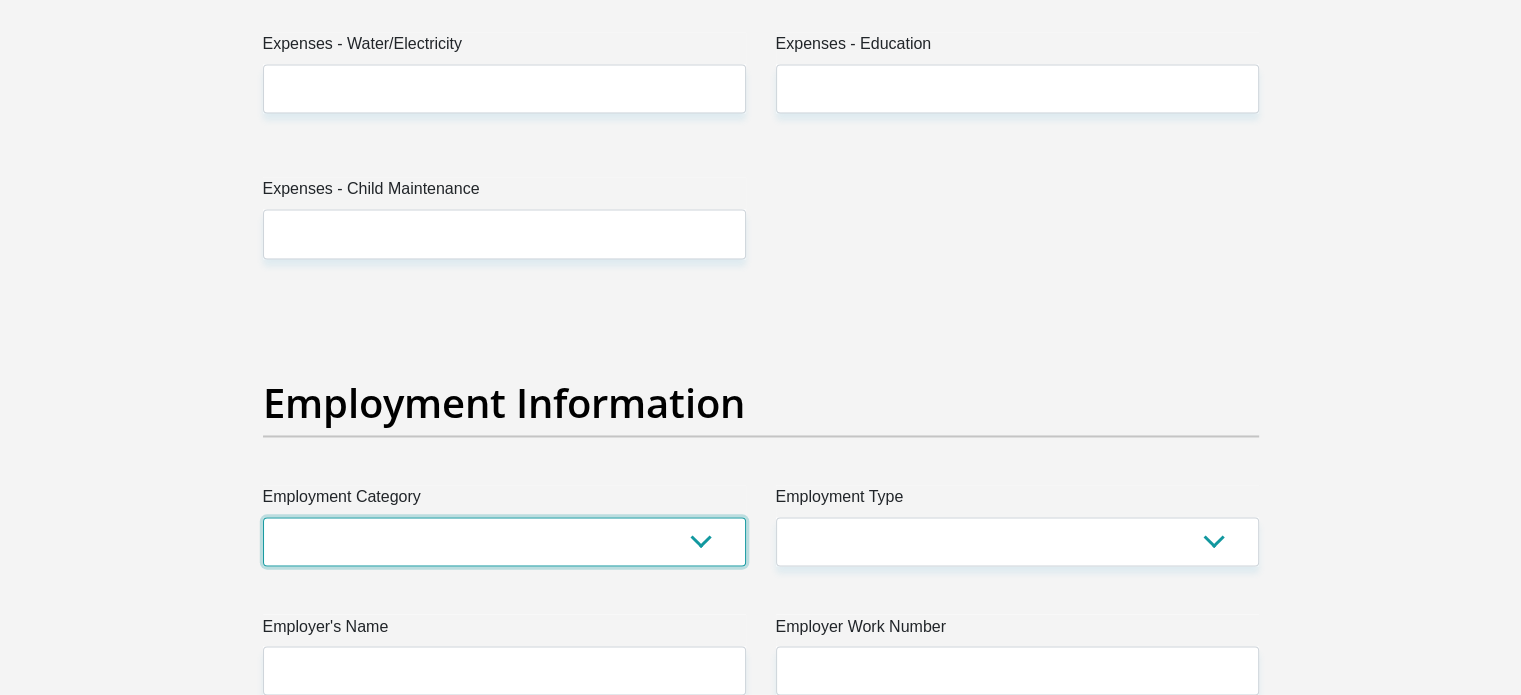 scroll, scrollTop: 3400, scrollLeft: 0, axis: vertical 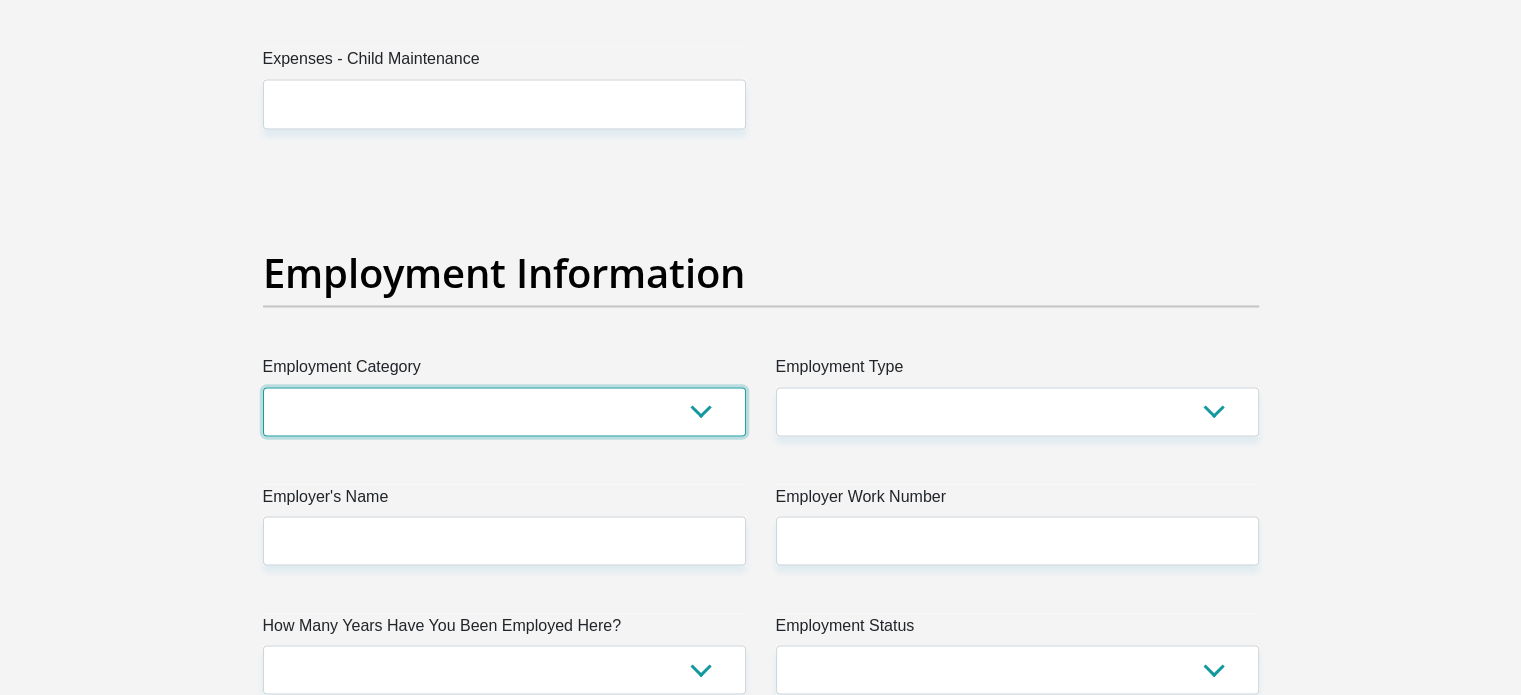 click on "AGRICULTURE
ALCOHOL & TOBACCO
CONSTRUCTION MATERIALS
METALLURGY
EQUIPMENT FOR RENEWABLE ENERGY
SPECIALIZED CONTRACTORS
CAR
GAMING (INCL. INTERNET
OTHER WHOLESALE
UNLICENSED PHARMACEUTICALS
CURRENCY EXCHANGE HOUSES
OTHER FINANCIAL INSTITUTIONS & INSURANCE
REAL ESTATE AGENTS
OIL & GAS
OTHER MATERIALS (E.G. IRON ORE)
PRECIOUS STONES & PRECIOUS METALS
POLITICAL ORGANIZATIONS
RELIGIOUS ORGANIZATIONS(NOT SECTS)
ACTI. HAVING BUSINESS DEAL WITH PUBLIC ADMINISTRATION
LAUNDROMATS" at bounding box center (504, 411) 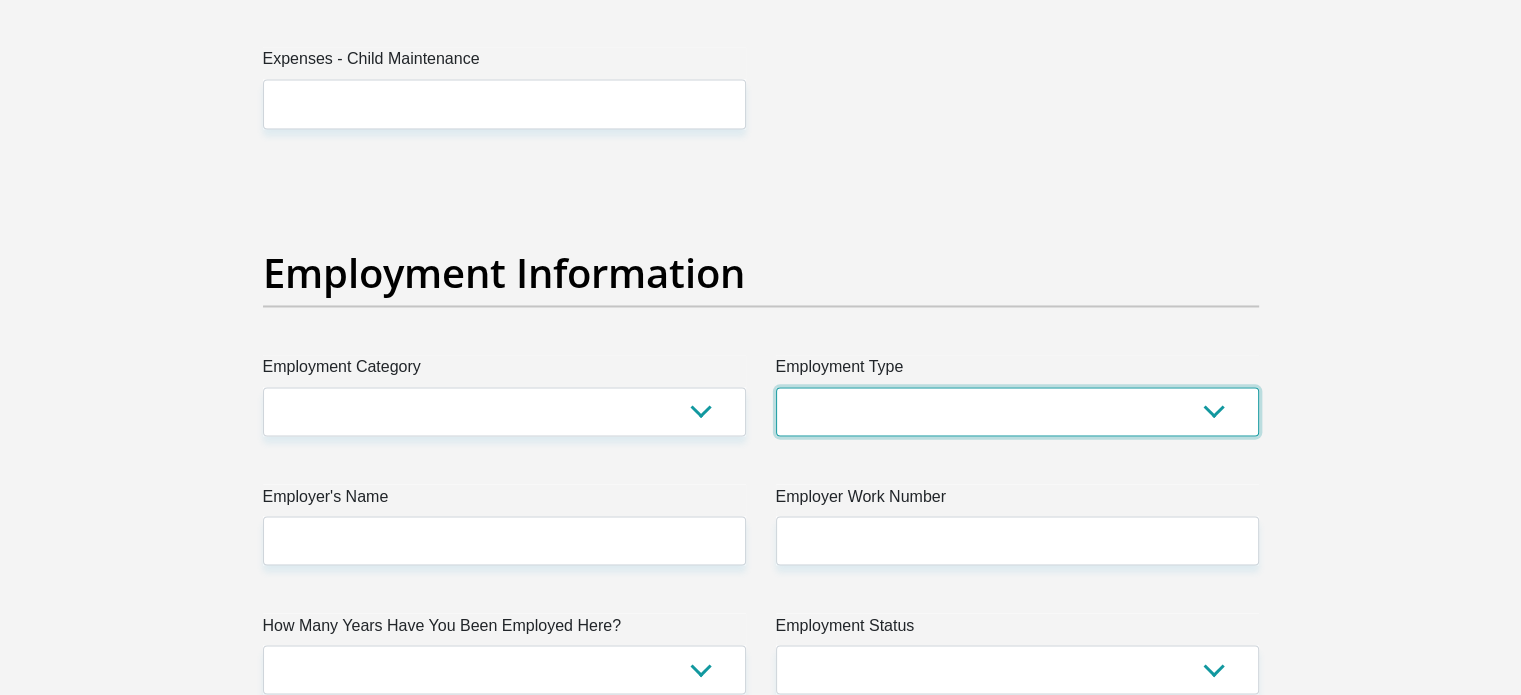 click on "College/Lecturer
Craft Seller
Creative
Driver
Executive
Farmer
Forces - Non Commissioned
Forces - Officer
Hawker
Housewife
Labourer
Licenced Professional
Manager
Miner
Non Licenced Professional
Office Staff/Clerk
Outside Worker
Pensioner
Permanent Teacher
Production/Manufacturing
Sales
Self-Employed
Semi-Professional Worker
Service Industry  Social Worker  Student" at bounding box center (1017, 411) 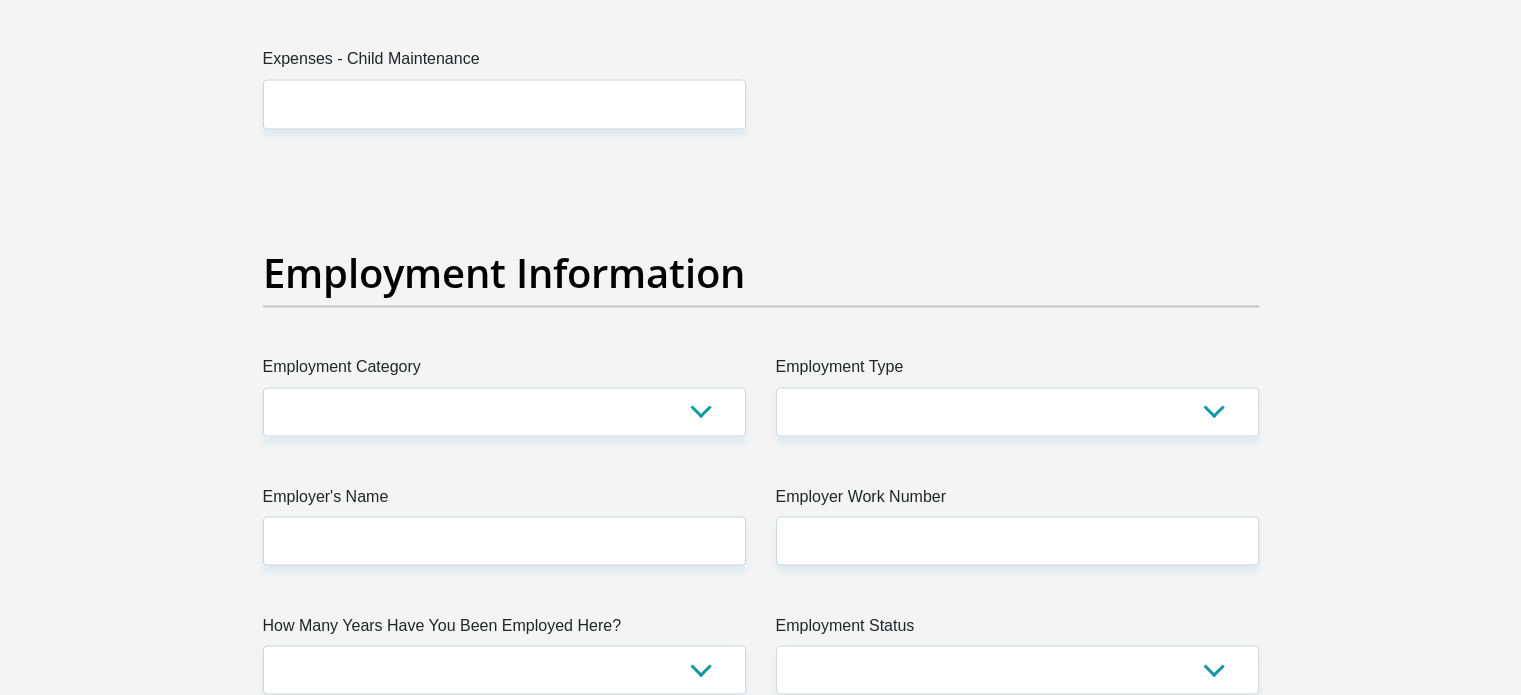 click on "Personal Details
Title
Mr
Ms
Mrs
Dr
Other
First Name
SC
Surname
[LAST]
ID Number
[ID_NUMBER]
Please input valid ID number
Race
Black
Coloured
Indian
White
Other
Contact Number
[PHONE]
Please input valid contact number
Albania" at bounding box center (760, 173) 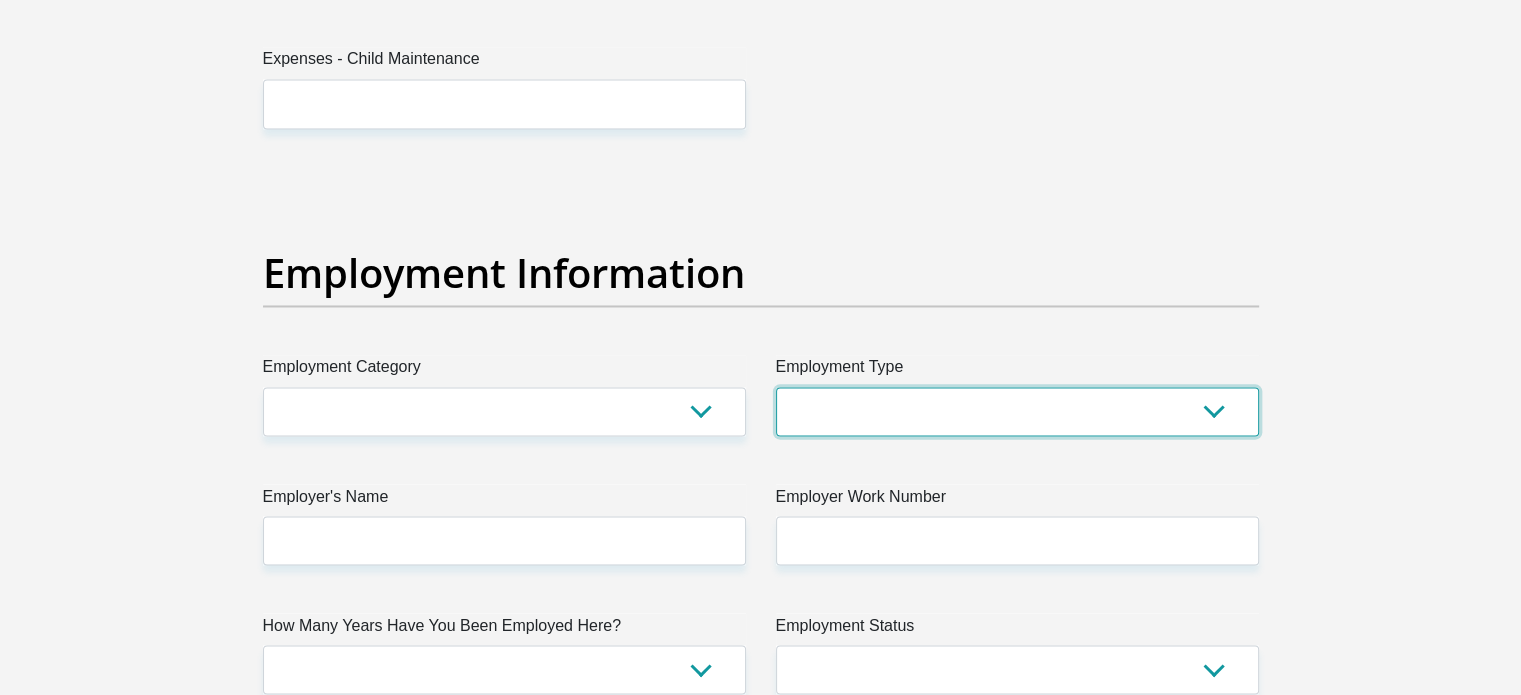 click on "College/Lecturer
Craft Seller
Creative
Driver
Executive
Farmer
Forces - Non Commissioned
Forces - Officer
Hawker
Housewife
Labourer
Licenced Professional
Manager
Miner
Non Licenced Professional
Office Staff/Clerk
Outside Worker
Pensioner
Permanent Teacher
Production/Manufacturing
Sales
Self-Employed
Semi-Professional Worker
Service Industry  Social Worker  Student" at bounding box center [1017, 411] 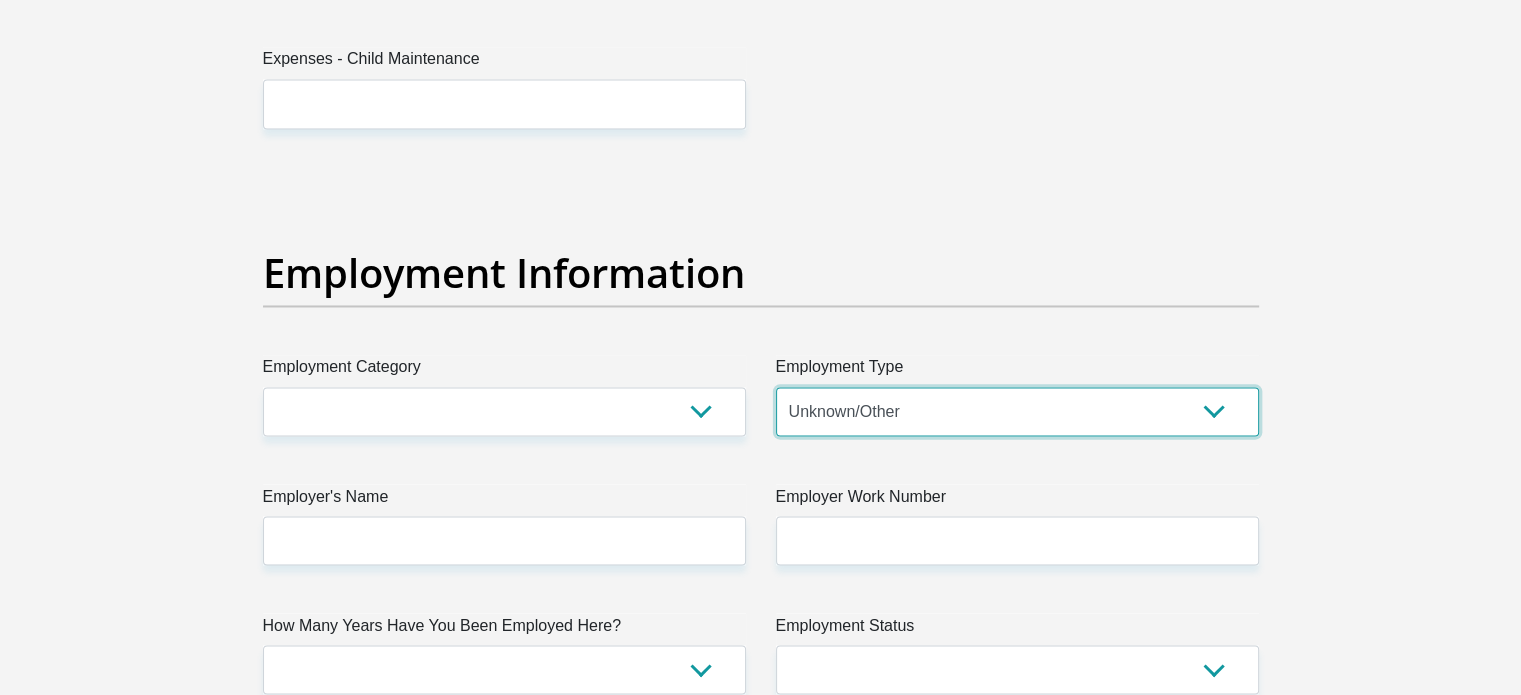 click on "College/Lecturer
Craft Seller
Creative
Driver
Executive
Farmer
Forces - Non Commissioned
Forces - Officer
Hawker
Housewife
Labourer
Licenced Professional
Manager
Miner
Non Licenced Professional
Office Staff/Clerk
Outside Worker
Pensioner
Permanent Teacher
Production/Manufacturing
Sales
Self-Employed
Semi-Professional Worker
Service Industry  Social Worker  Student" at bounding box center [1017, 411] 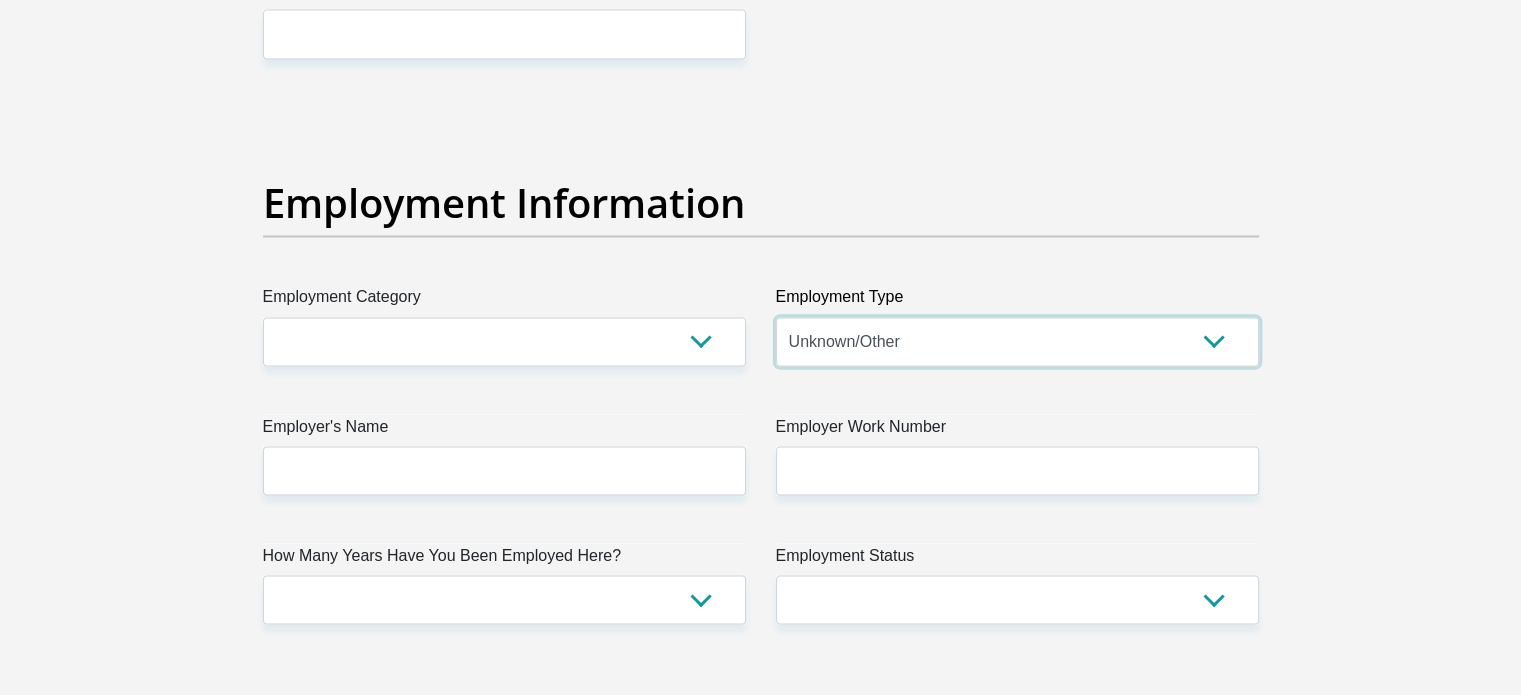 scroll, scrollTop: 3500, scrollLeft: 0, axis: vertical 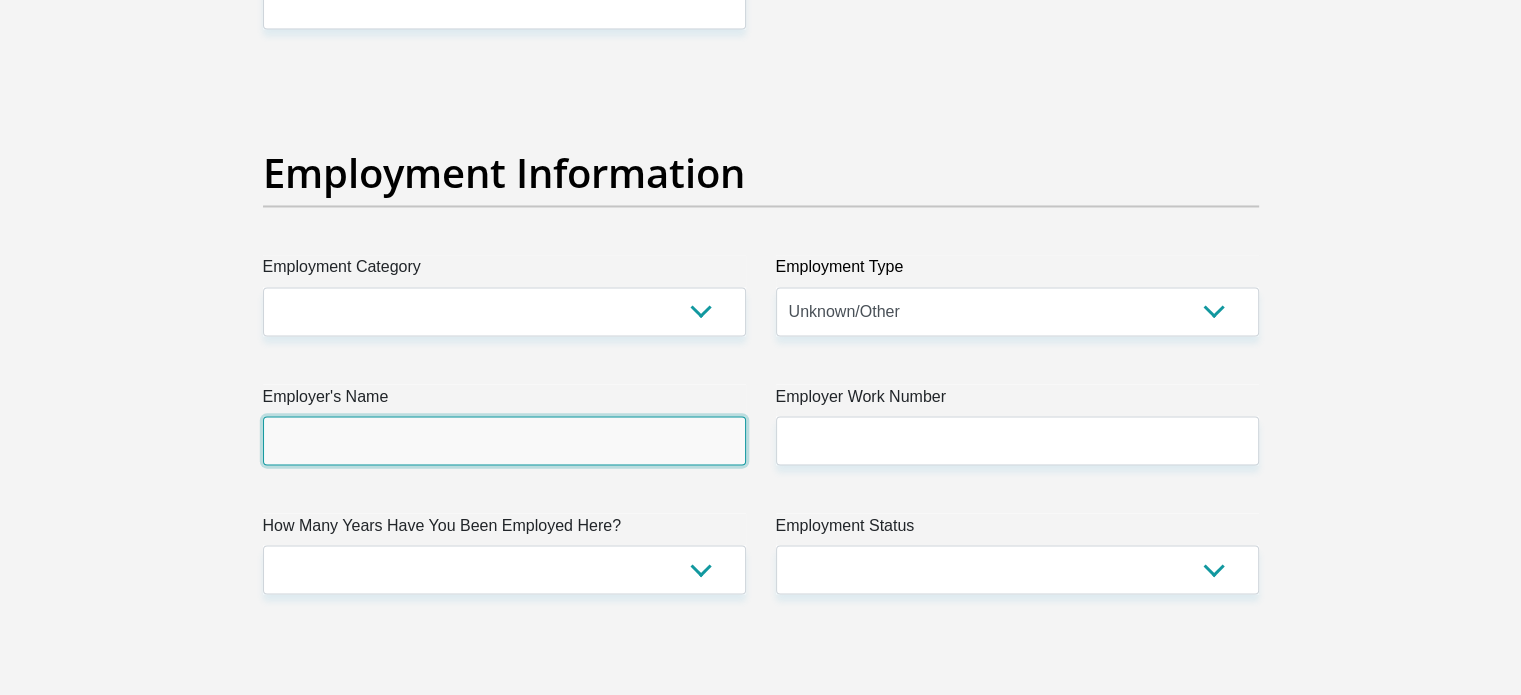 click on "Employer's Name" at bounding box center [504, 440] 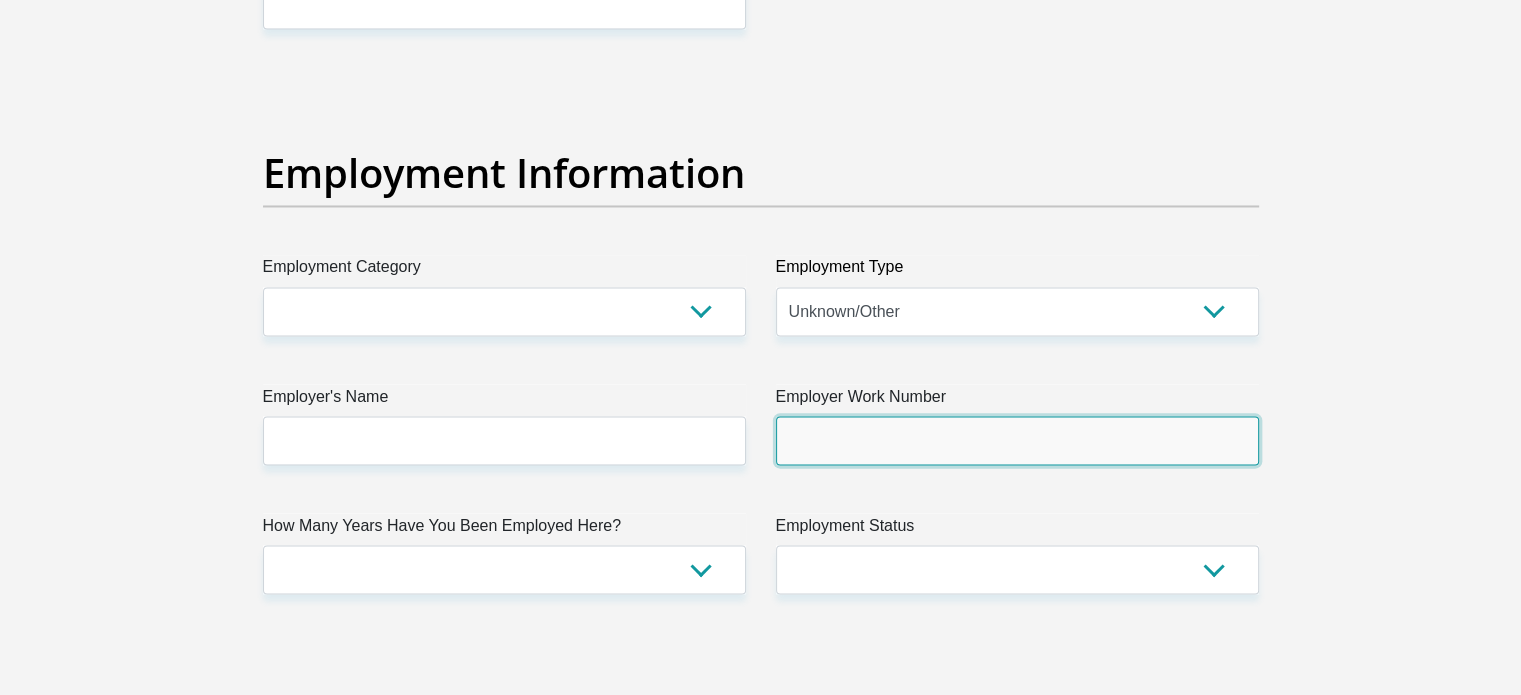 click on "Employer Work Number" at bounding box center [1017, 440] 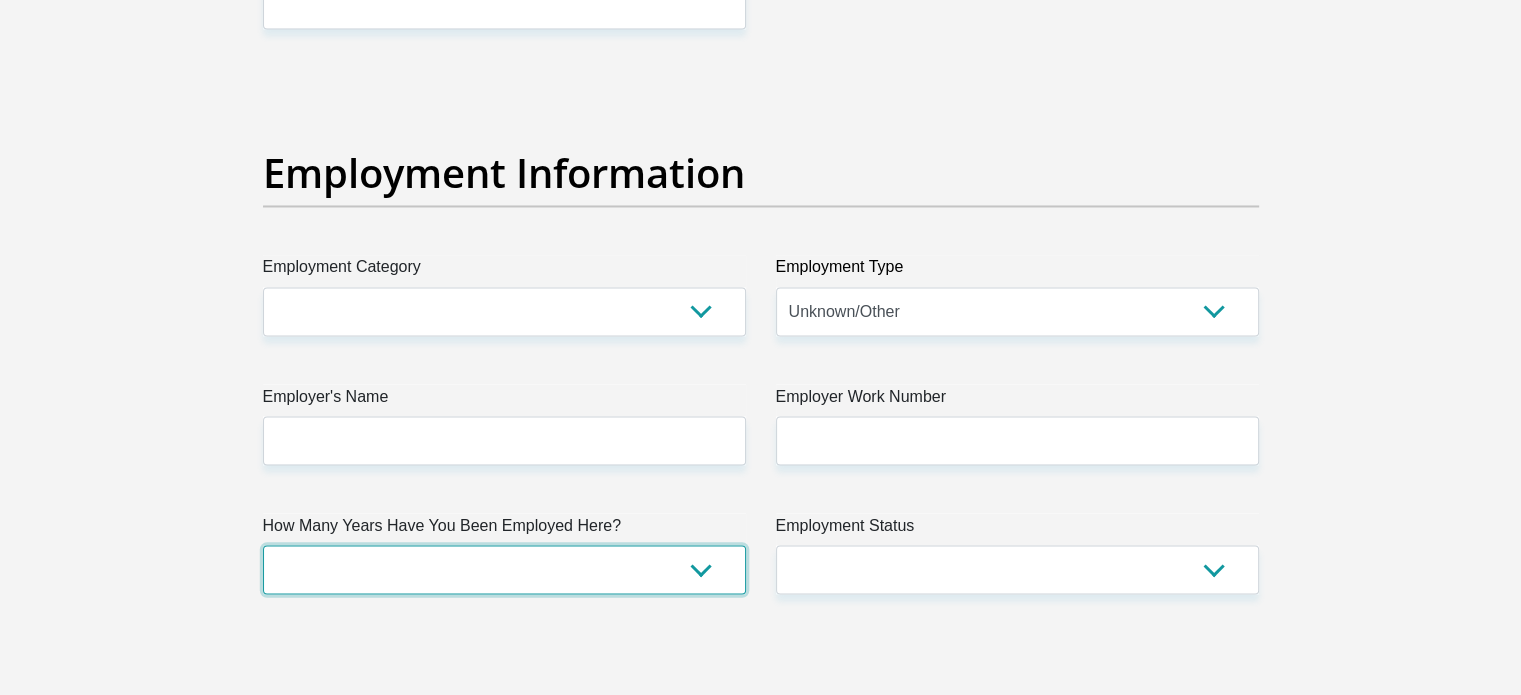 click on "less than 1 year
1-3 years
3-5 years
5+ years" at bounding box center (504, 569) 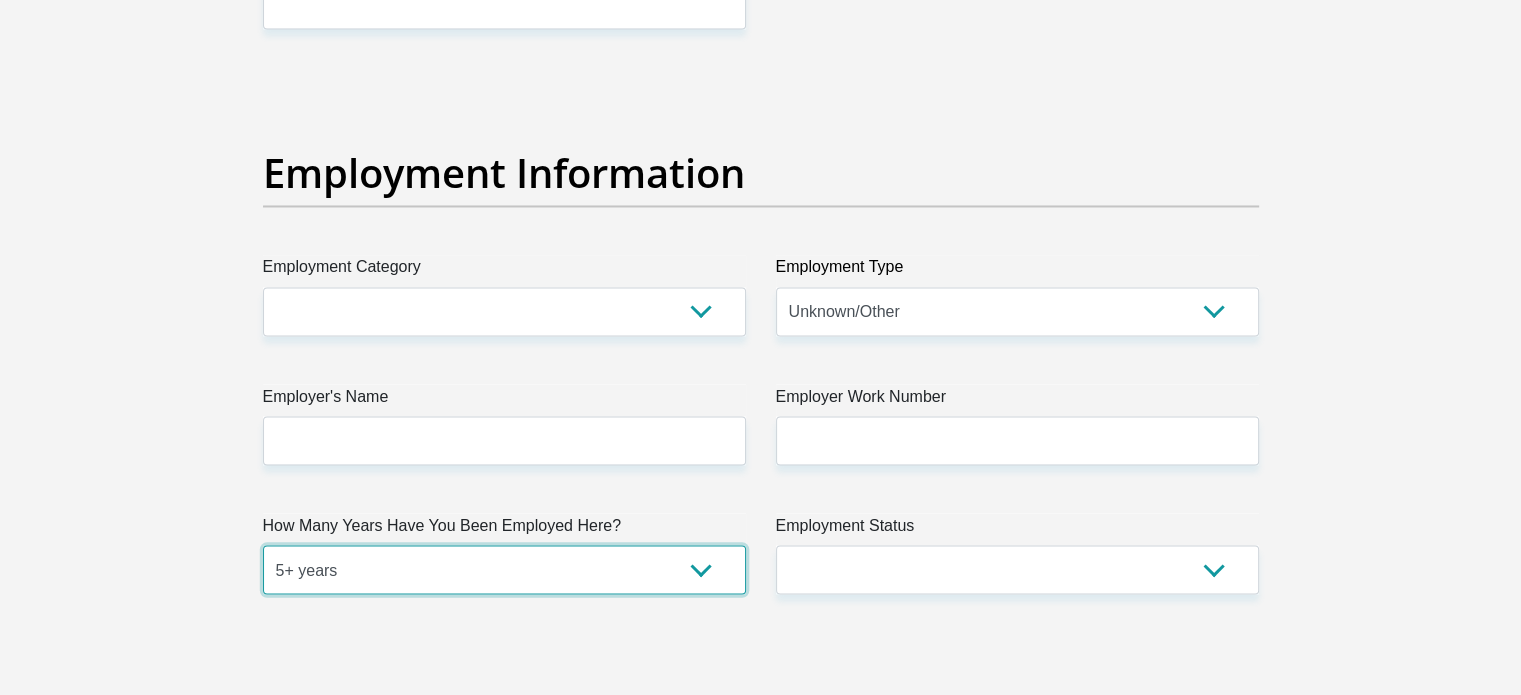 click on "less than 1 year
1-3 years
3-5 years
5+ years" at bounding box center (504, 569) 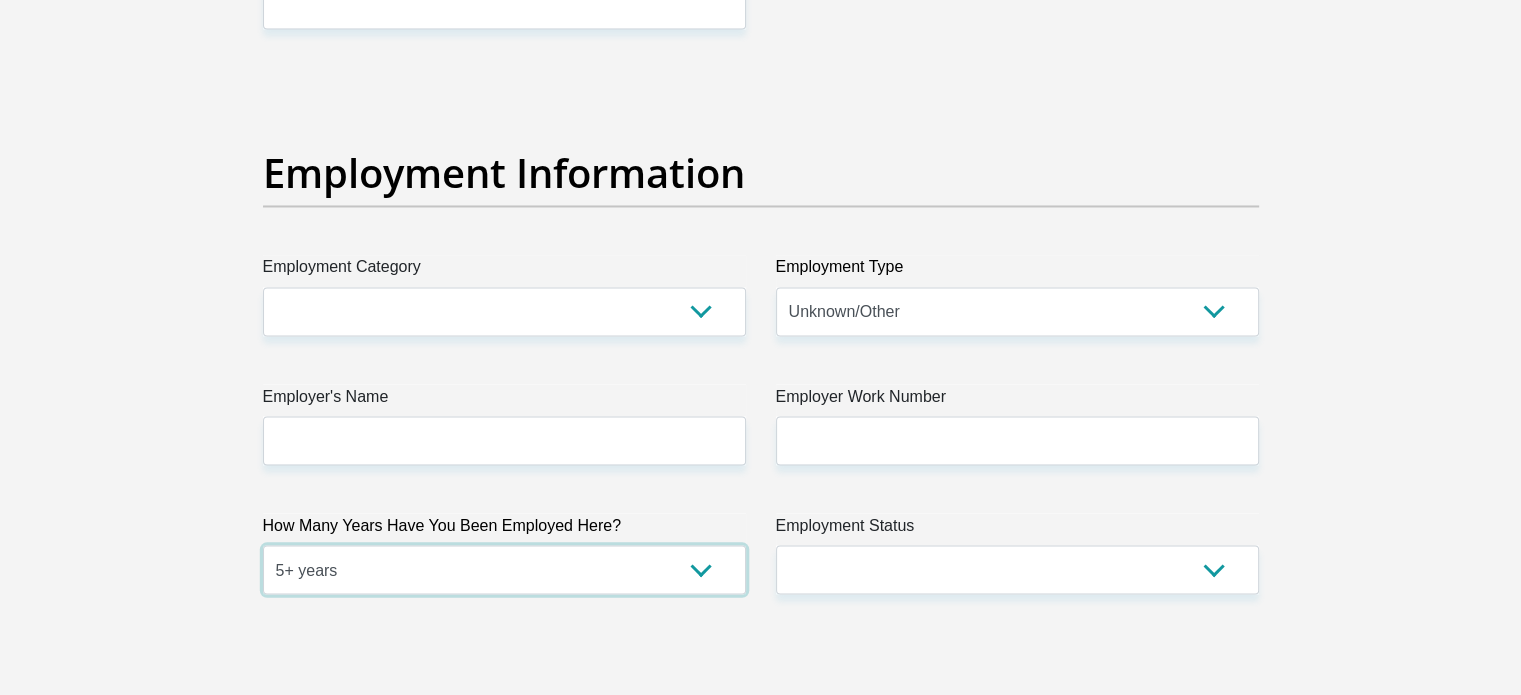 click on "less than 1 year
1-3 years
3-5 years
5+ years" at bounding box center [504, 569] 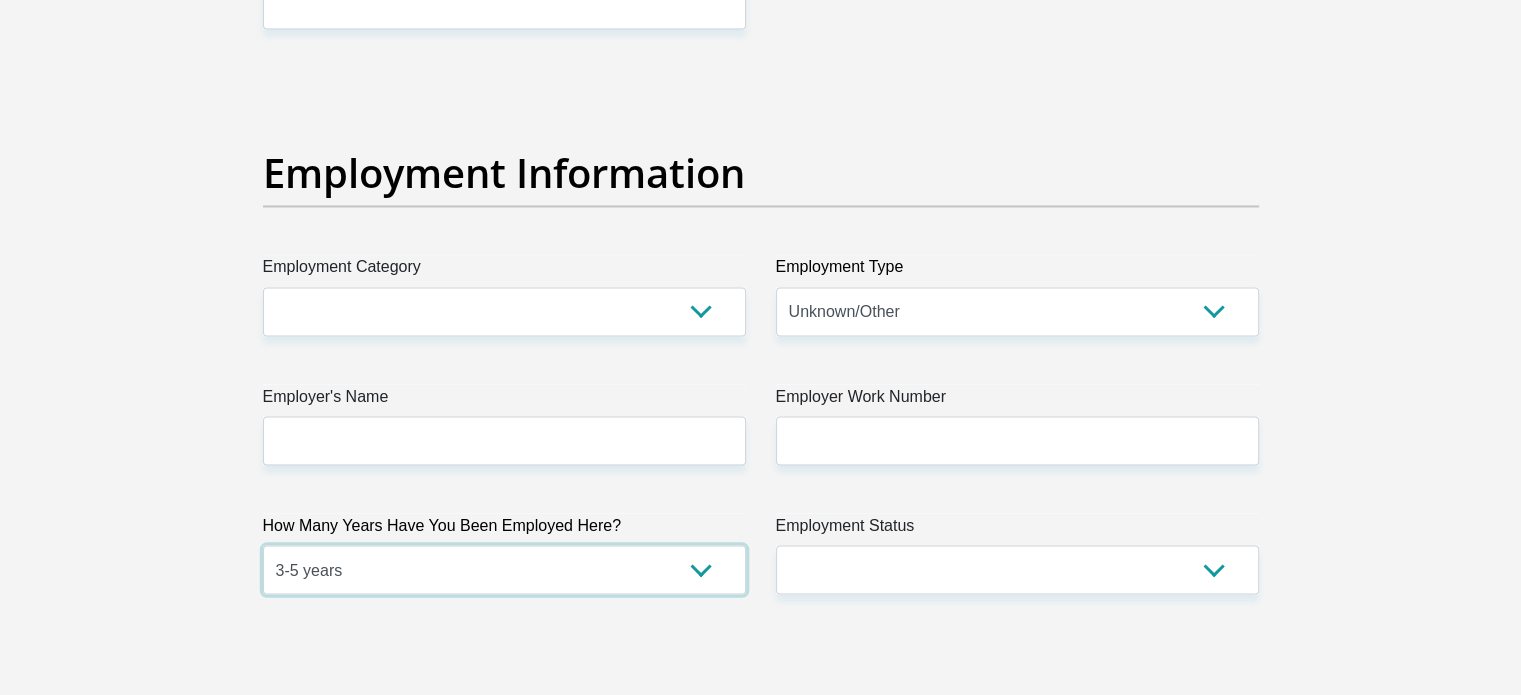 click on "less than 1 year
1-3 years
3-5 years
5+ years" at bounding box center [504, 569] 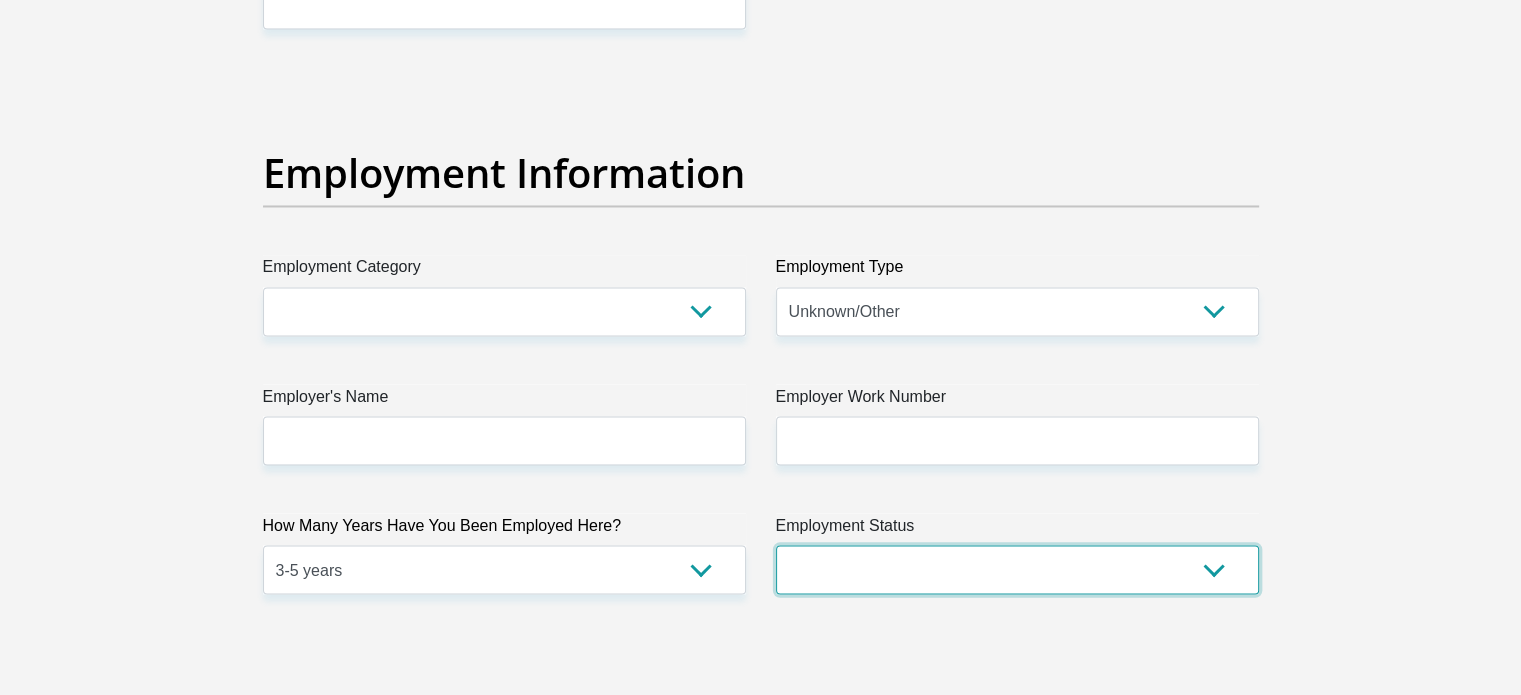 click on "Permanent/Full-time
Part-time/Casual
Contract Worker
Self-Employed
Housewife
Retired
Student
Medically Boarded
Disability
Unemployed" at bounding box center [1017, 569] 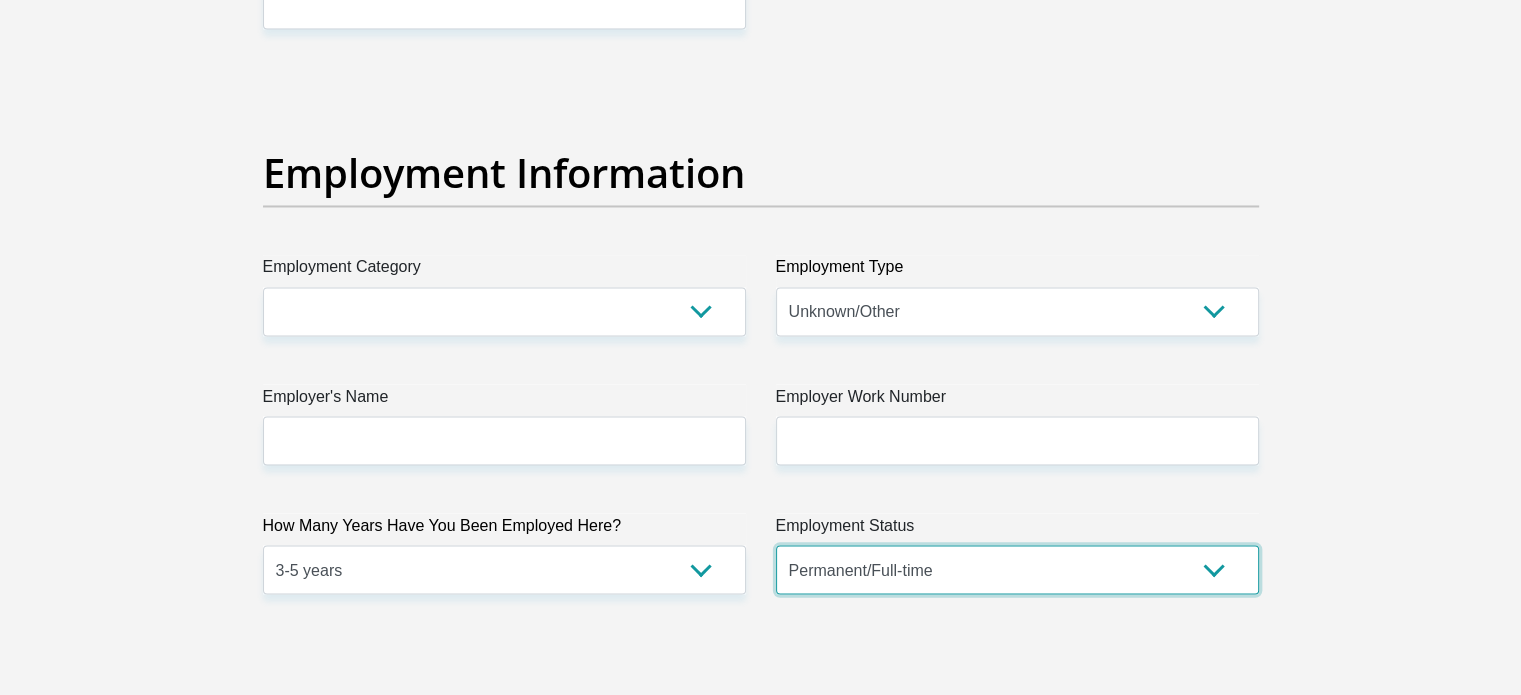 click on "Permanent/Full-time
Part-time/Casual
Contract Worker
Self-Employed
Housewife
Retired
Student
Medically Boarded
Disability
Unemployed" at bounding box center (1017, 569) 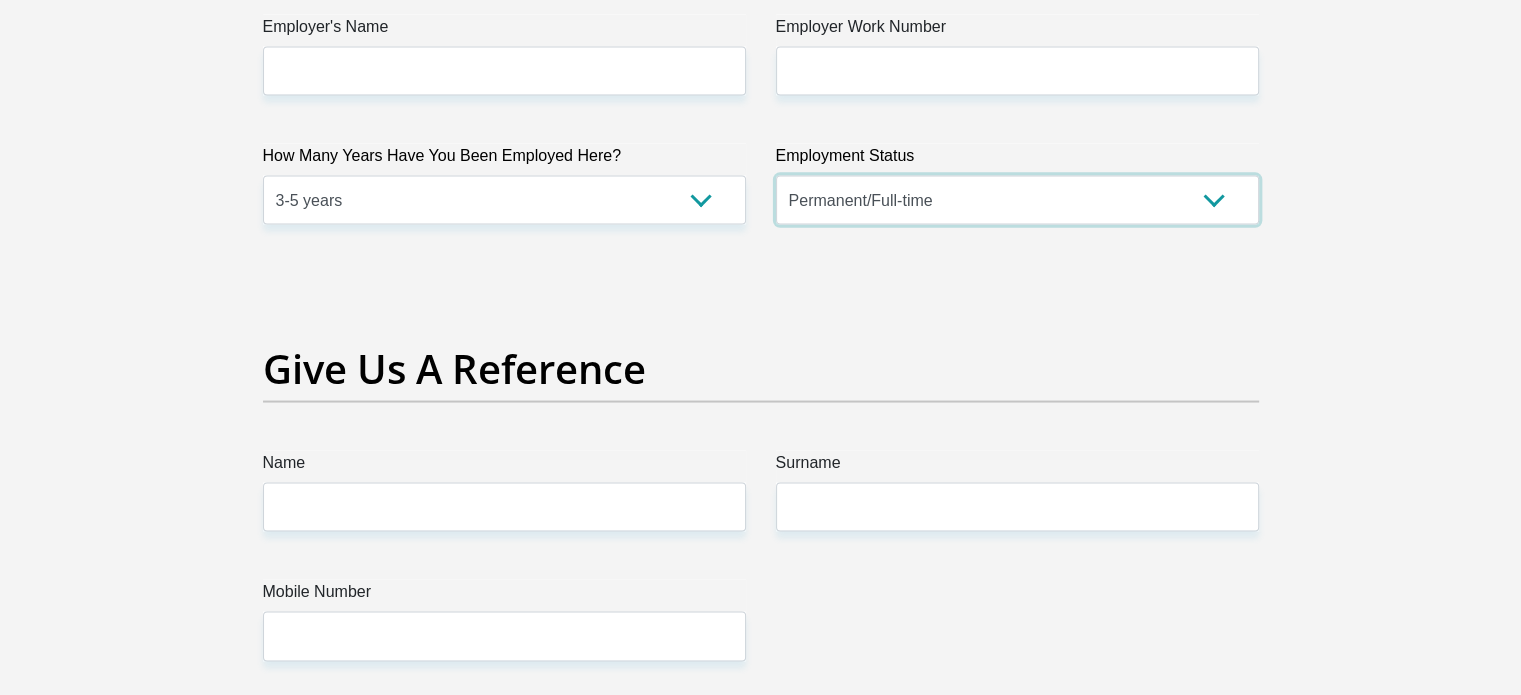 scroll, scrollTop: 3900, scrollLeft: 0, axis: vertical 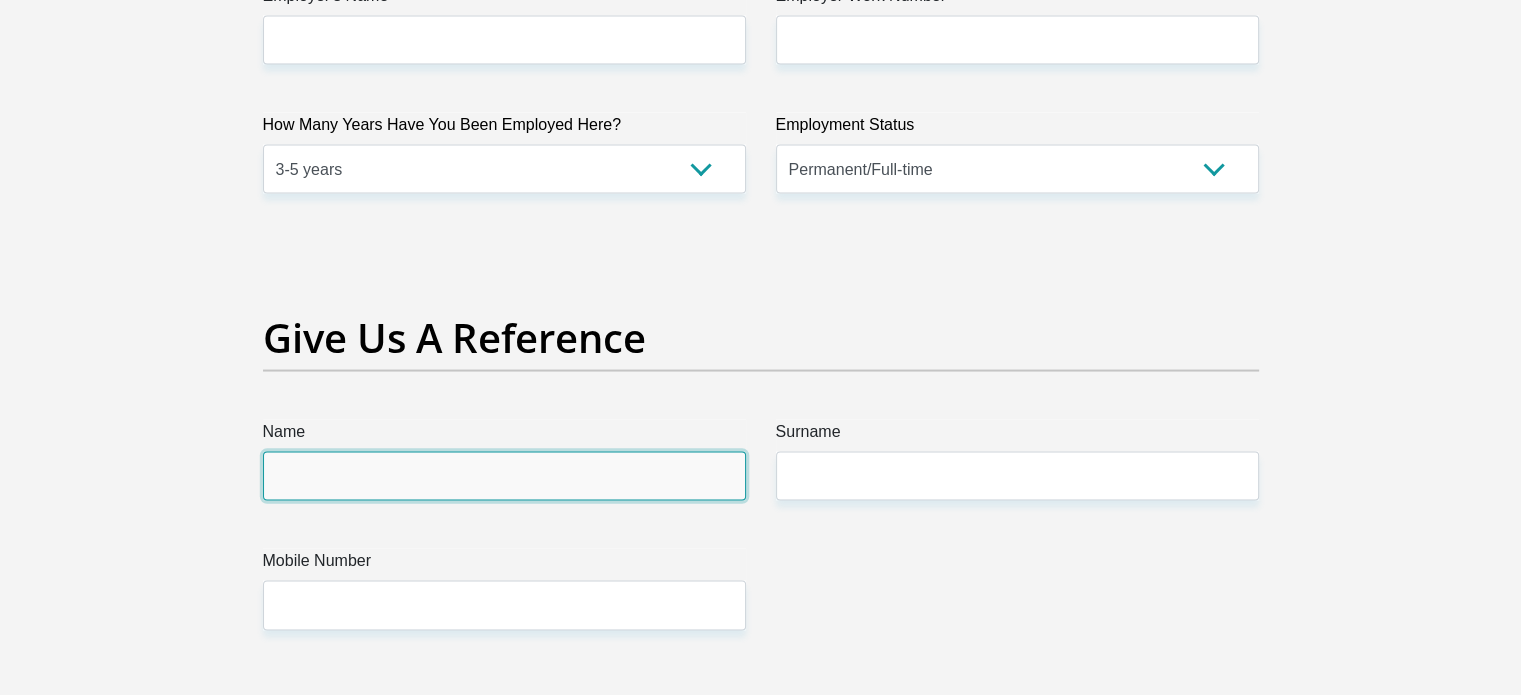 click on "Name" at bounding box center [504, 476] 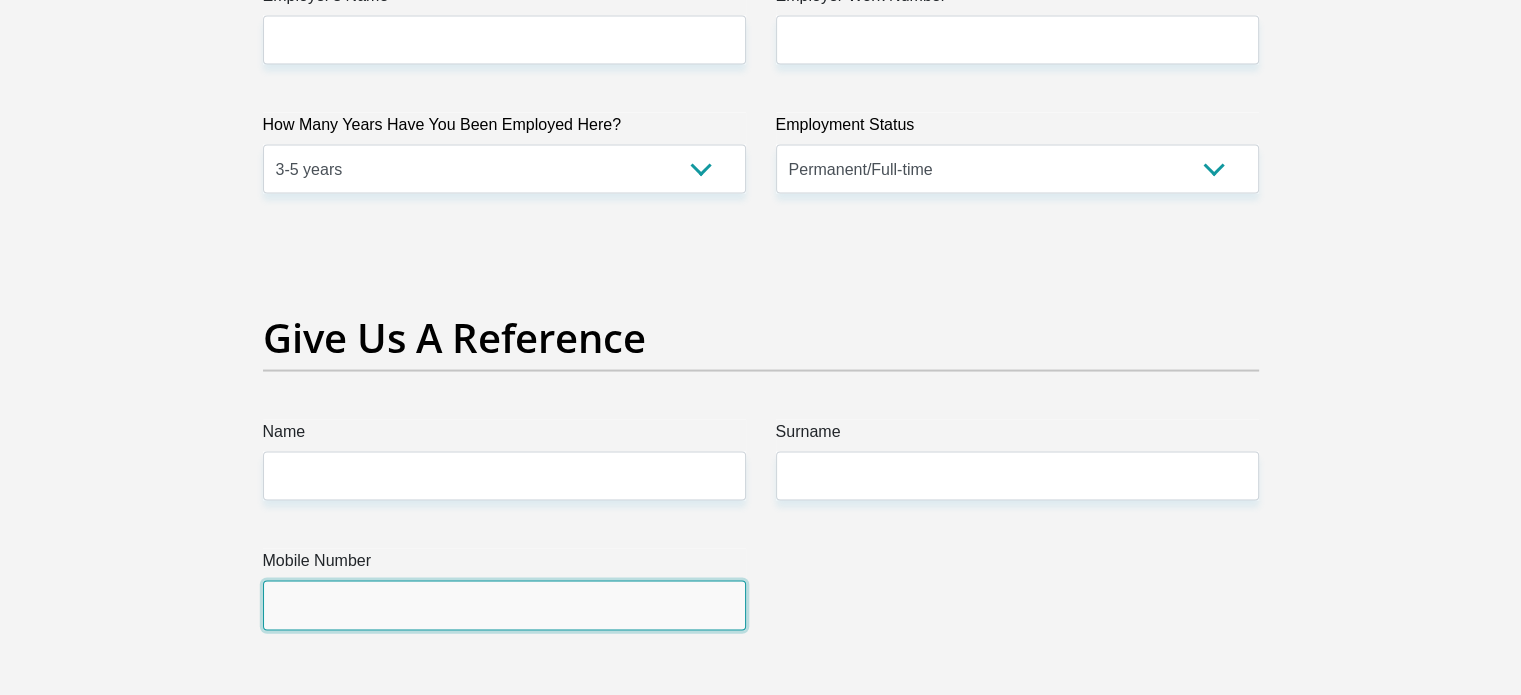 click on "Mobile Number" at bounding box center [504, 605] 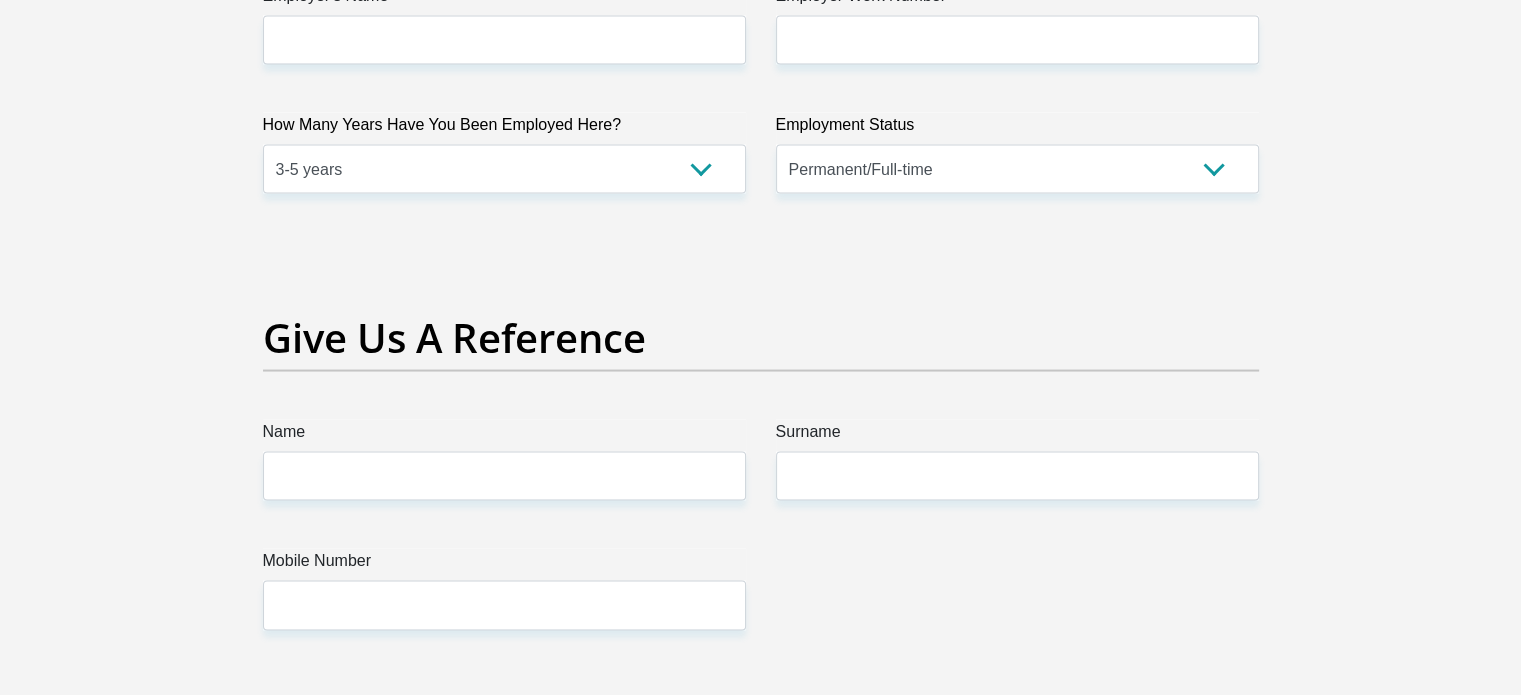 click on "Title
Mr
Ms
Mrs
Dr
Other
First Name
SC
Surname
[LAST]
ID Number
[ID_NUMBER]
Please input valid ID number
Race
Black
Coloured
Indian
White
Other
Contact Number
[PHONE]
Please input valid contact number
Nationality
South Africa
Afghanistan
Aland Islands  Albania  Algeria  Aruba" at bounding box center [761, -333] 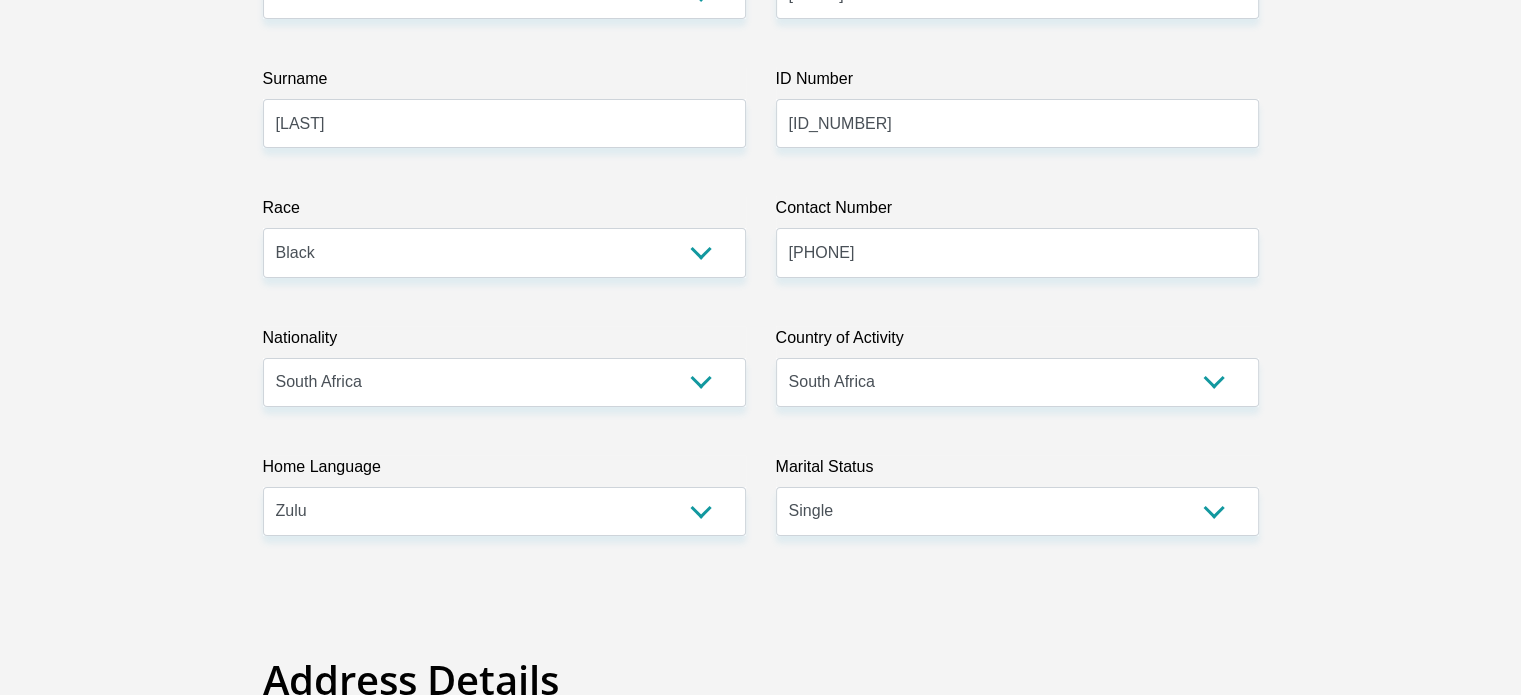 scroll, scrollTop: 0, scrollLeft: 0, axis: both 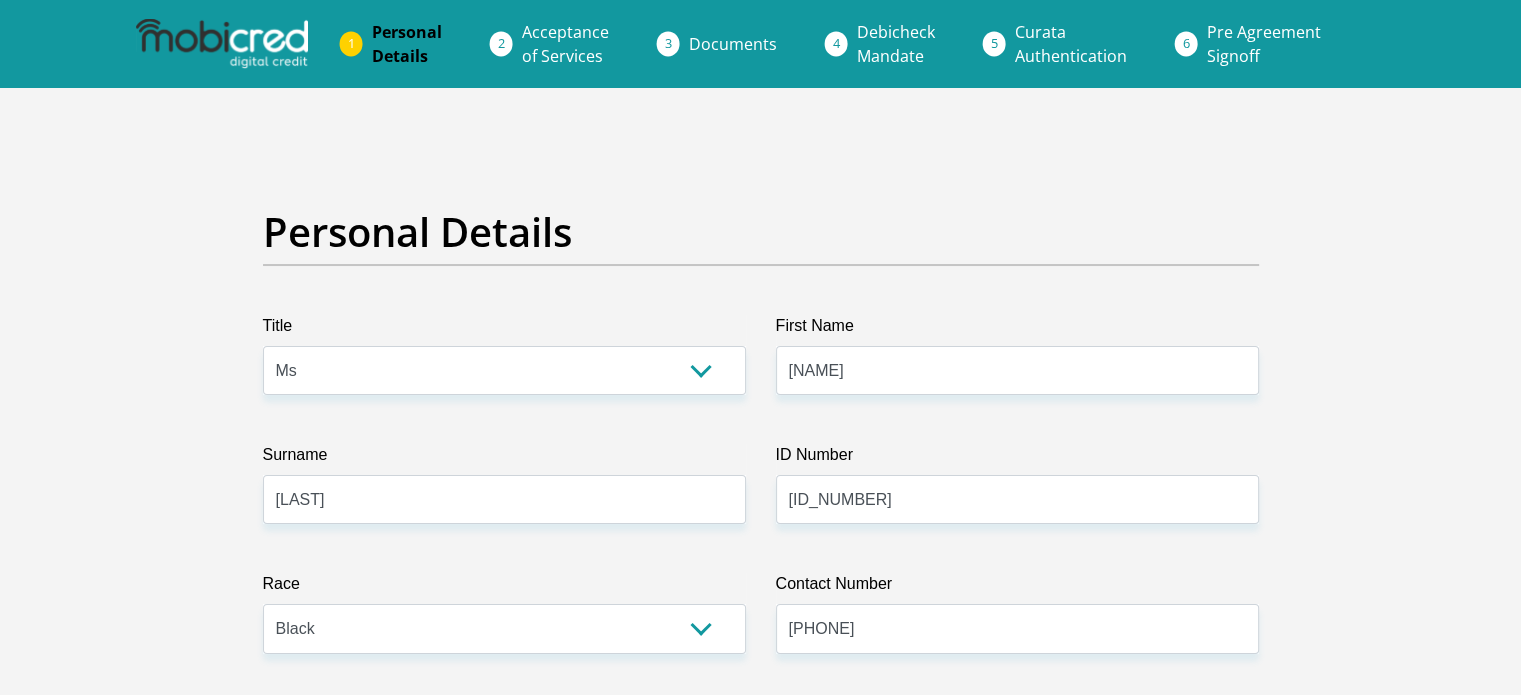 click on "Acceptance  of Services" at bounding box center [565, 44] 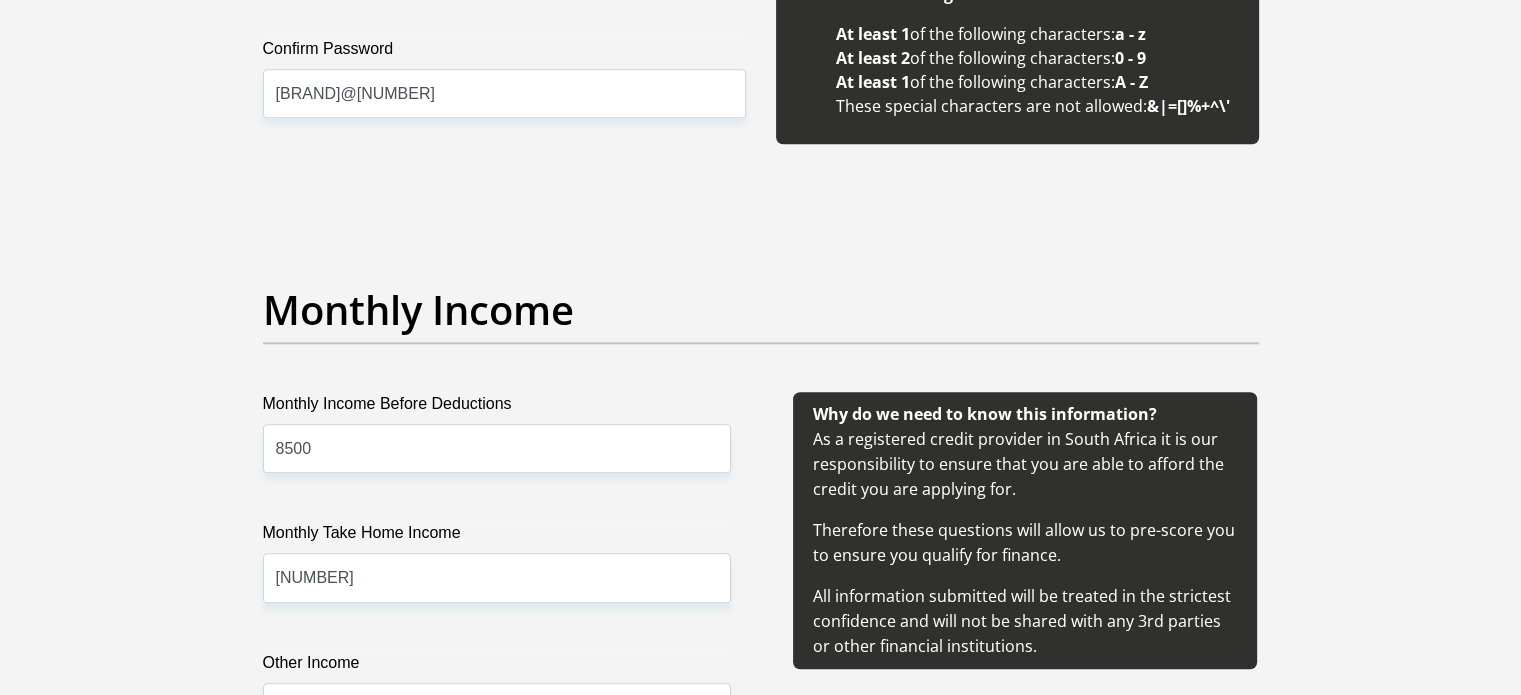 scroll, scrollTop: 2200, scrollLeft: 0, axis: vertical 